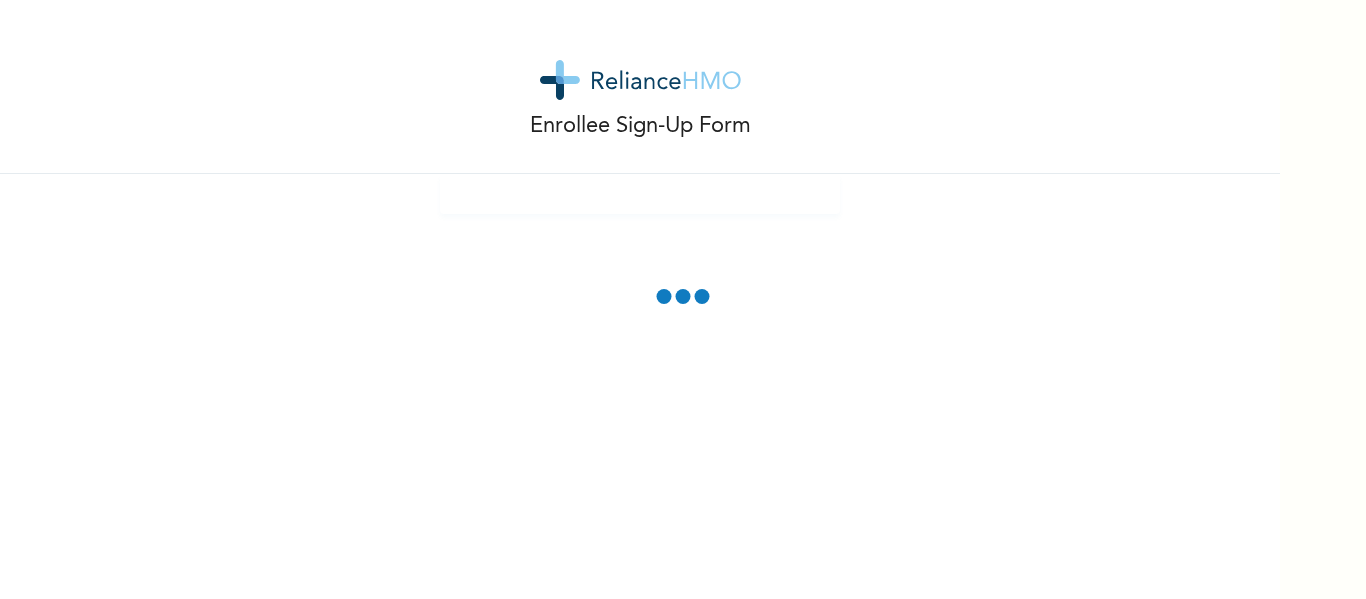 scroll, scrollTop: 0, scrollLeft: 0, axis: both 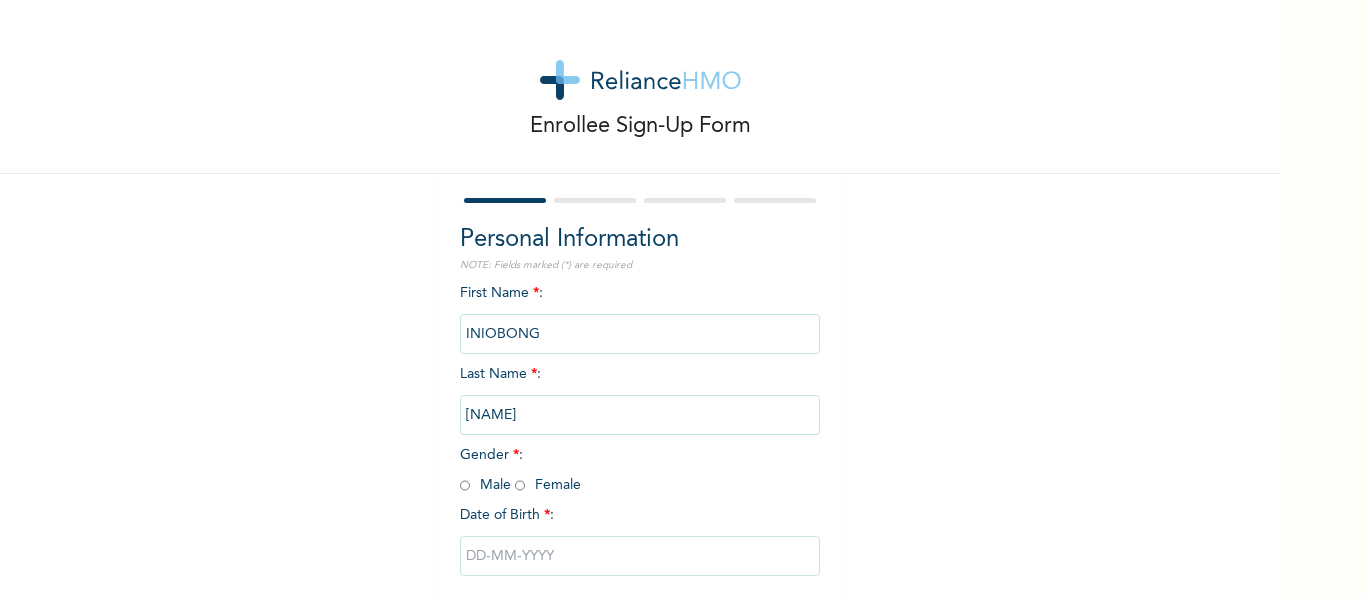 click on "[FIRST] [LAST] [GENDER] [DATE] [MONTH] / [DAY]" at bounding box center (640, 344) 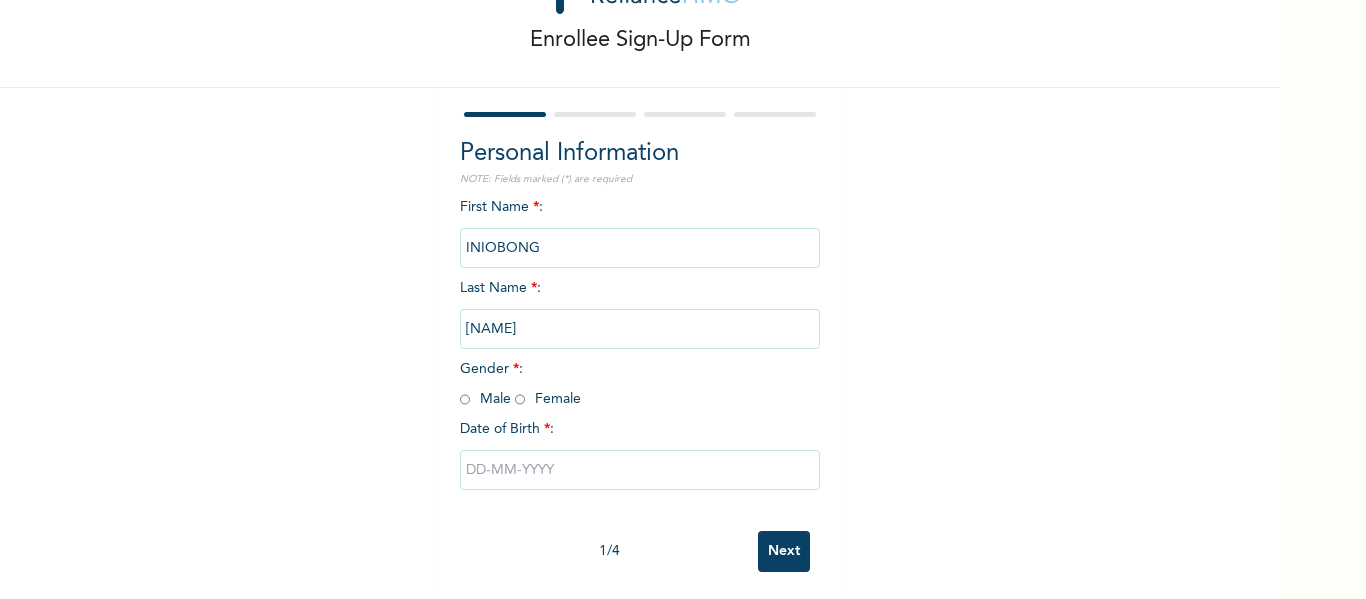 scroll, scrollTop: 104, scrollLeft: 0, axis: vertical 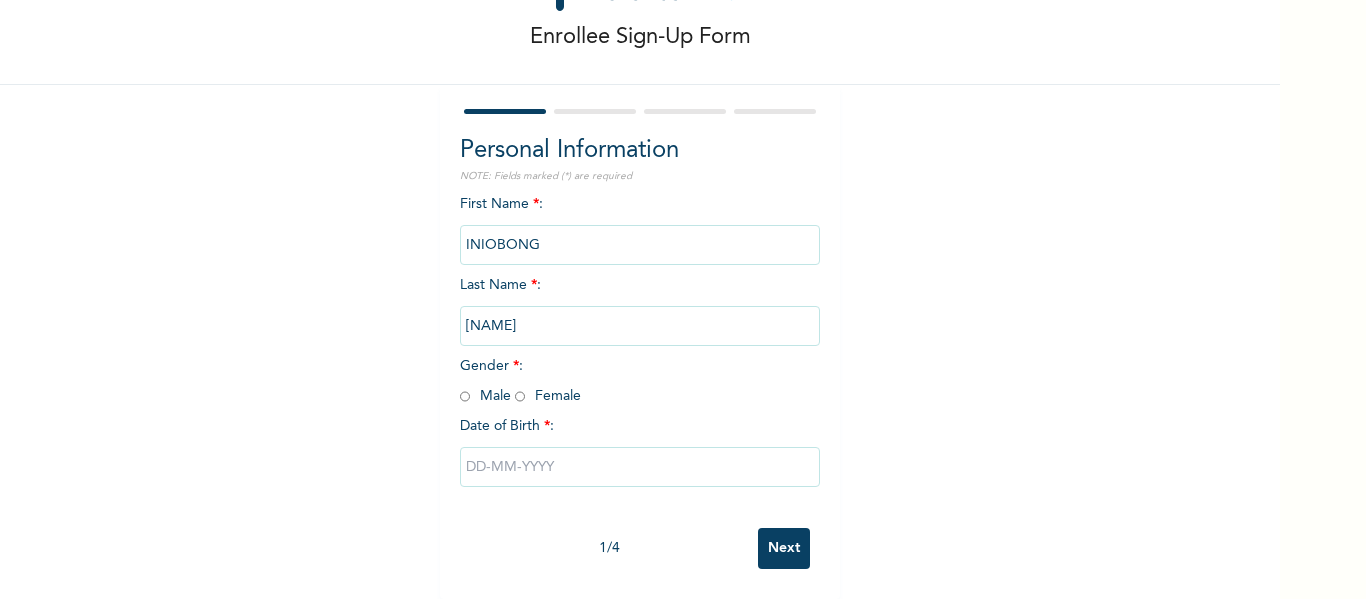 click on "Gender   * : Male   Female" at bounding box center [520, 381] 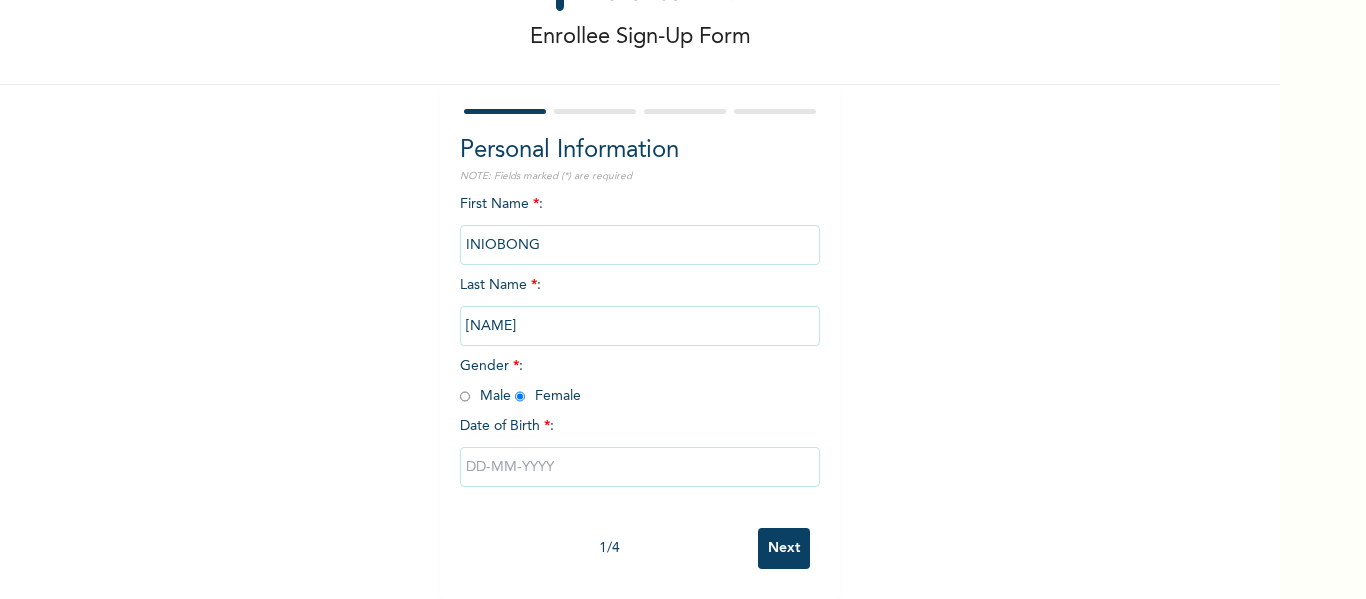 radio on "true" 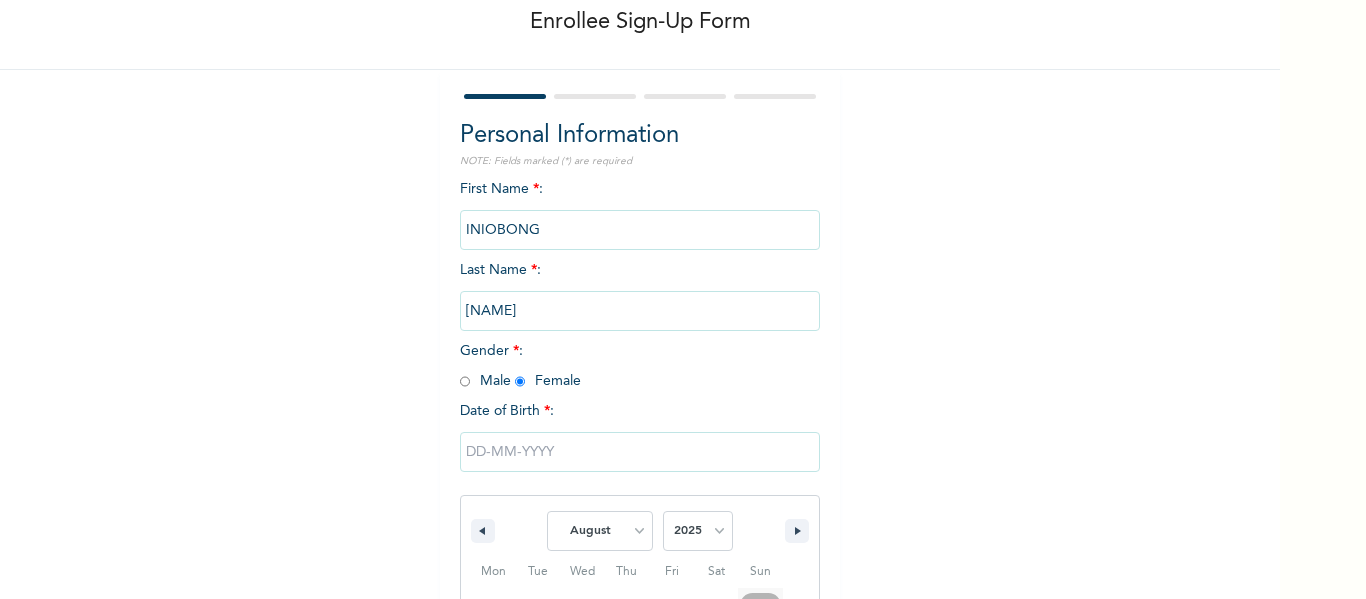 scroll, scrollTop: 310, scrollLeft: 0, axis: vertical 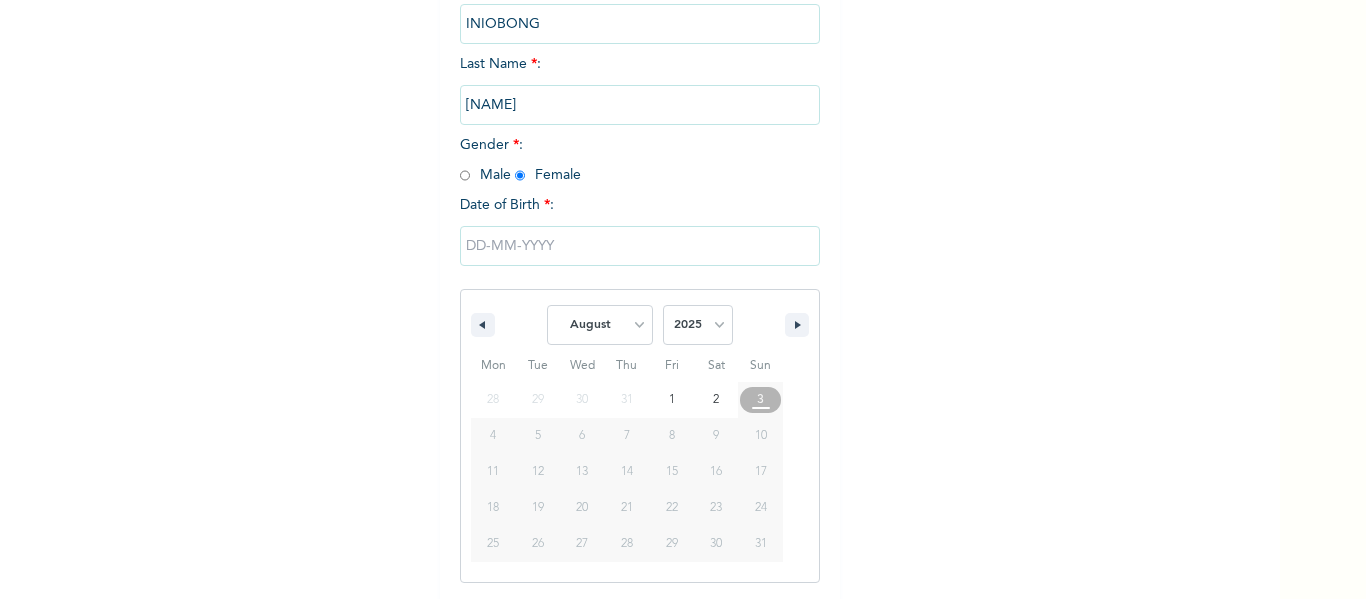 click at bounding box center (640, 246) 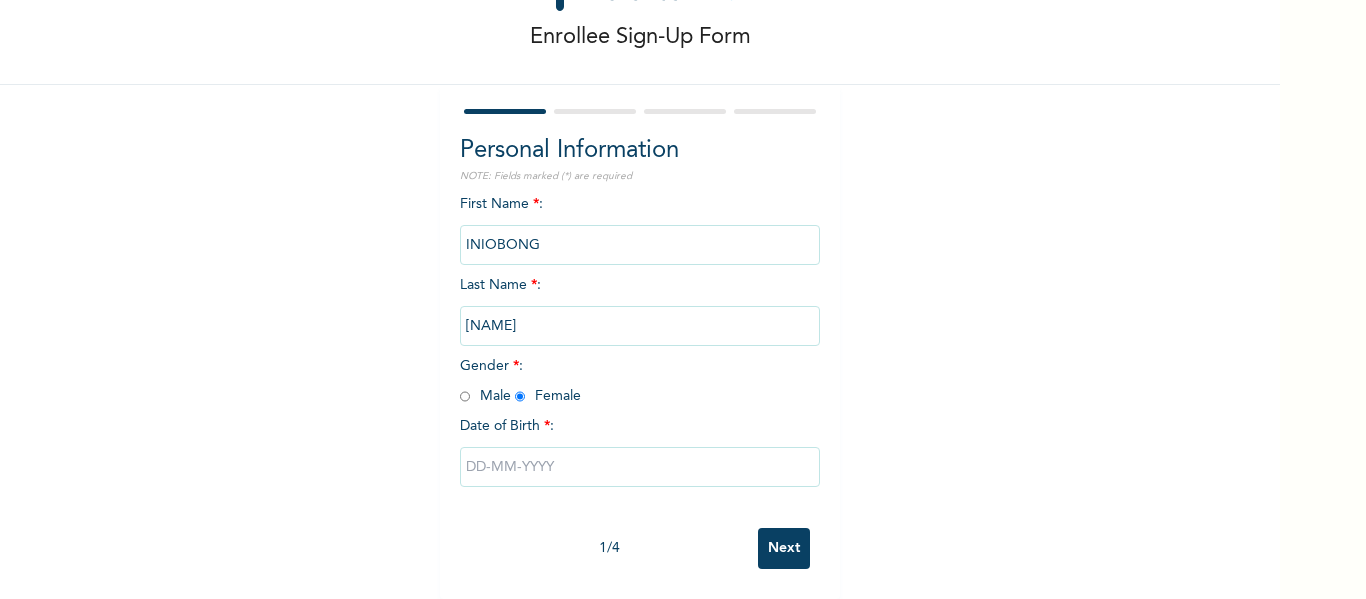 click at bounding box center [640, 467] 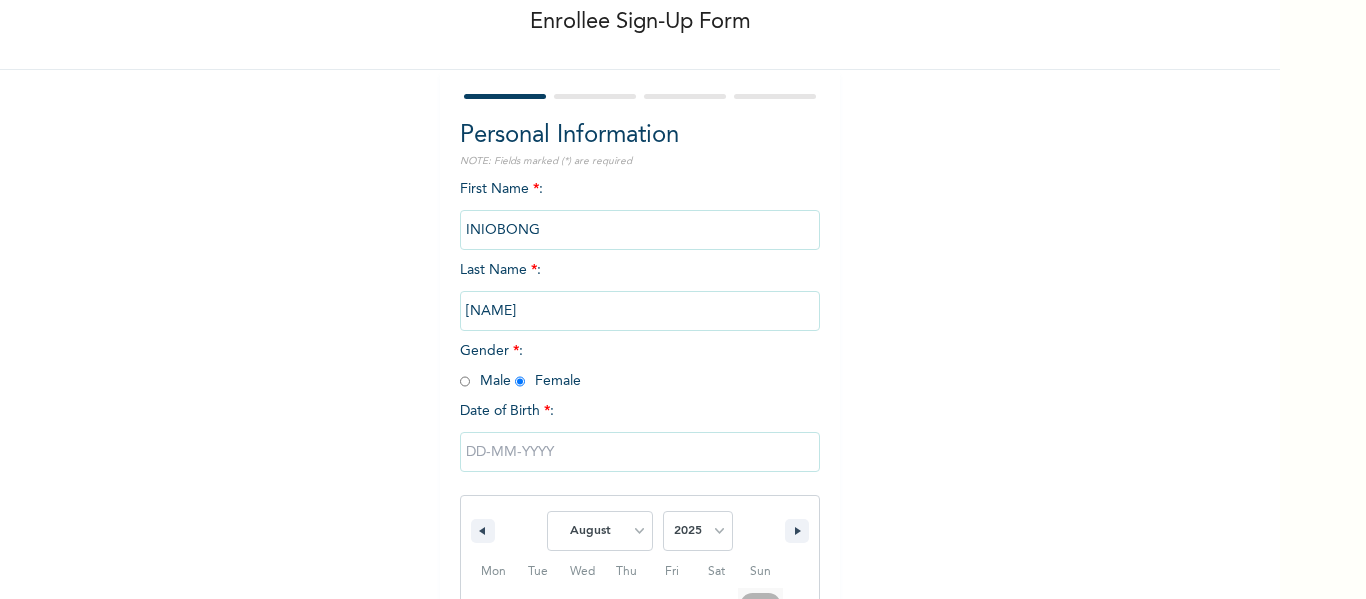 scroll, scrollTop: 310, scrollLeft: 0, axis: vertical 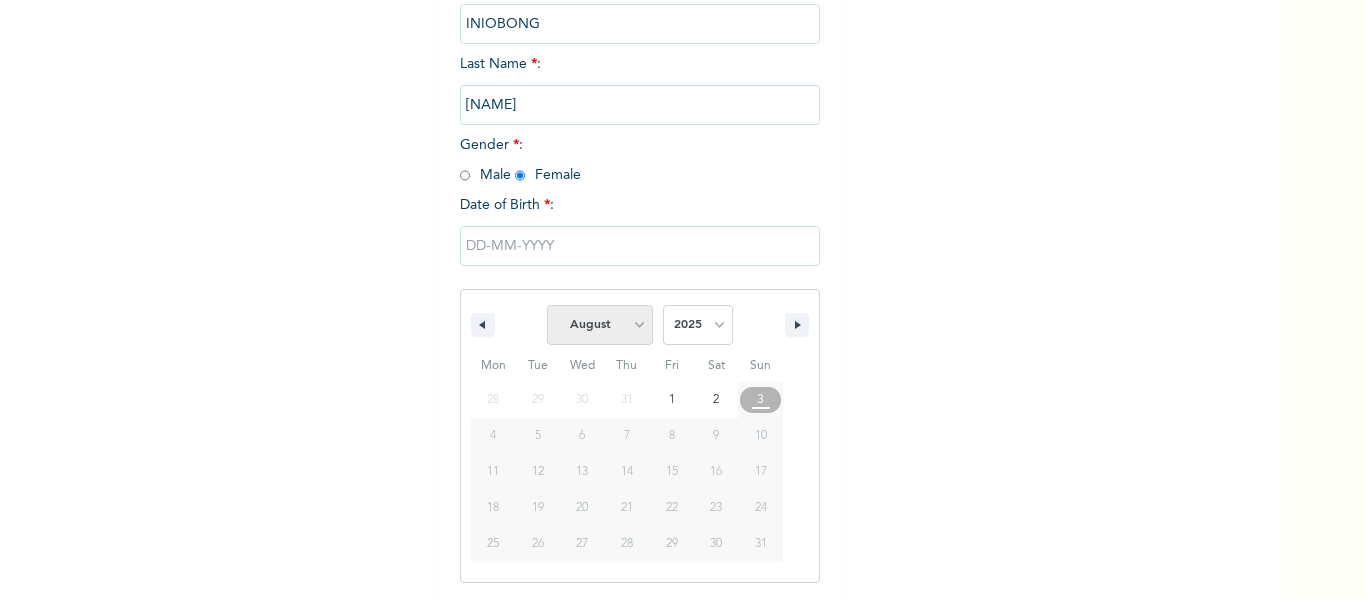 click on "January February March April May June July August September October November December" at bounding box center [600, 325] 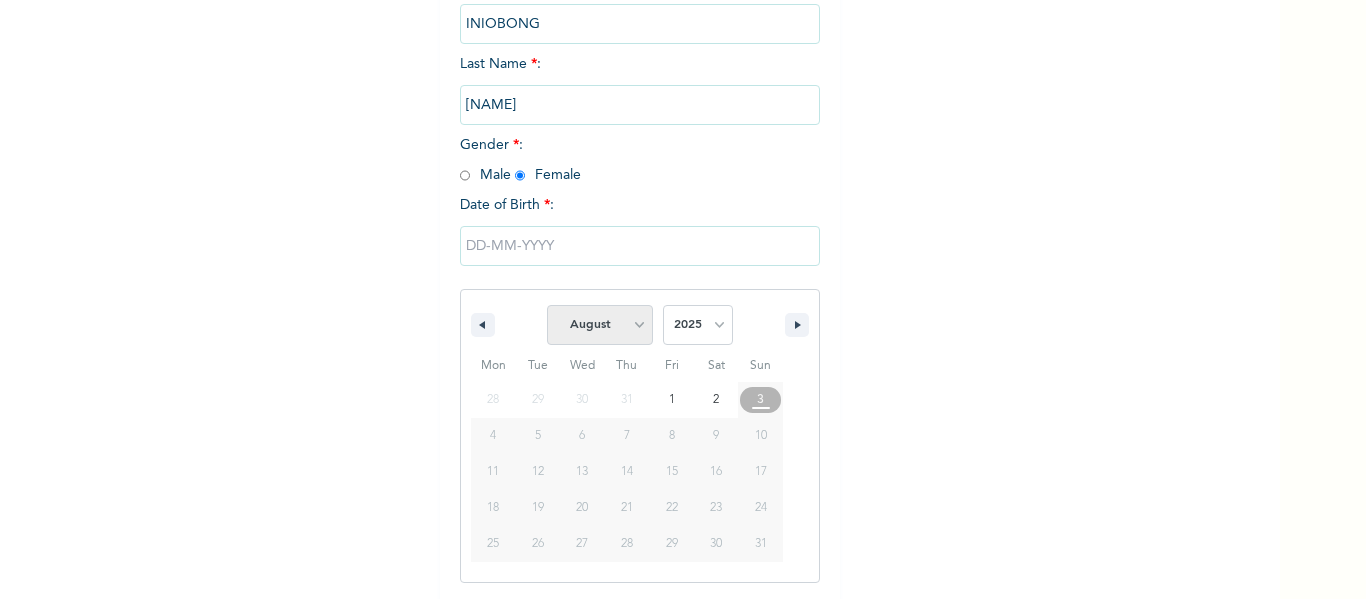 select on "2" 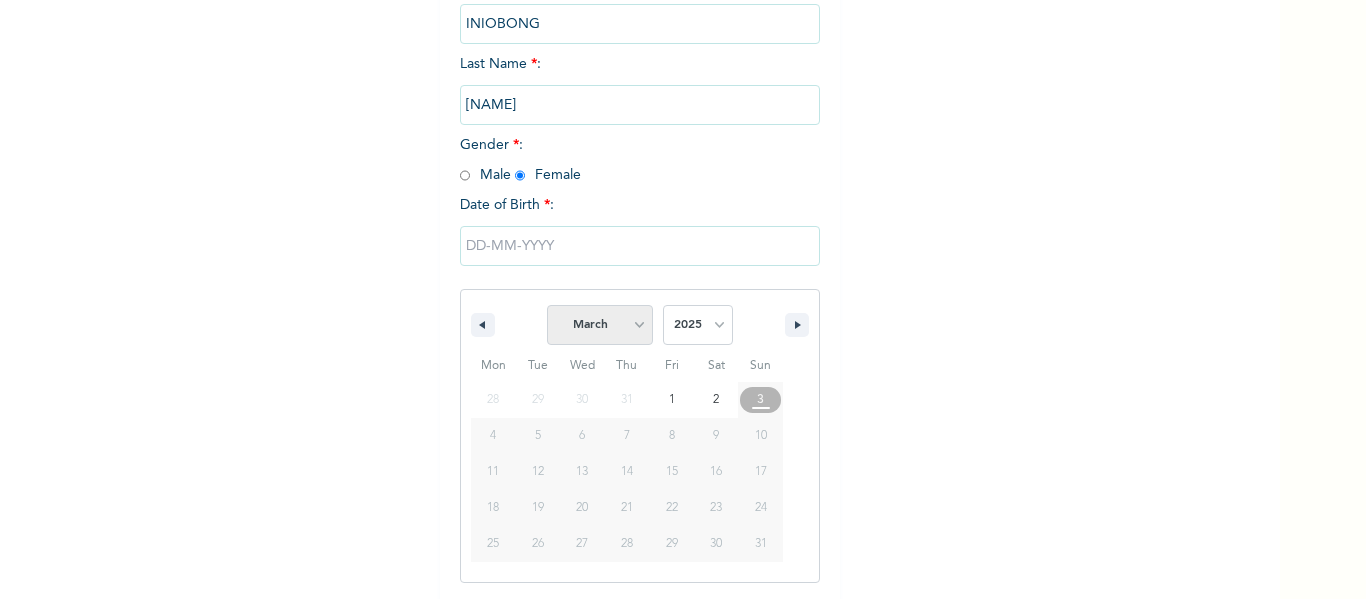 click on "January February March April May June July August September October November December" at bounding box center (600, 325) 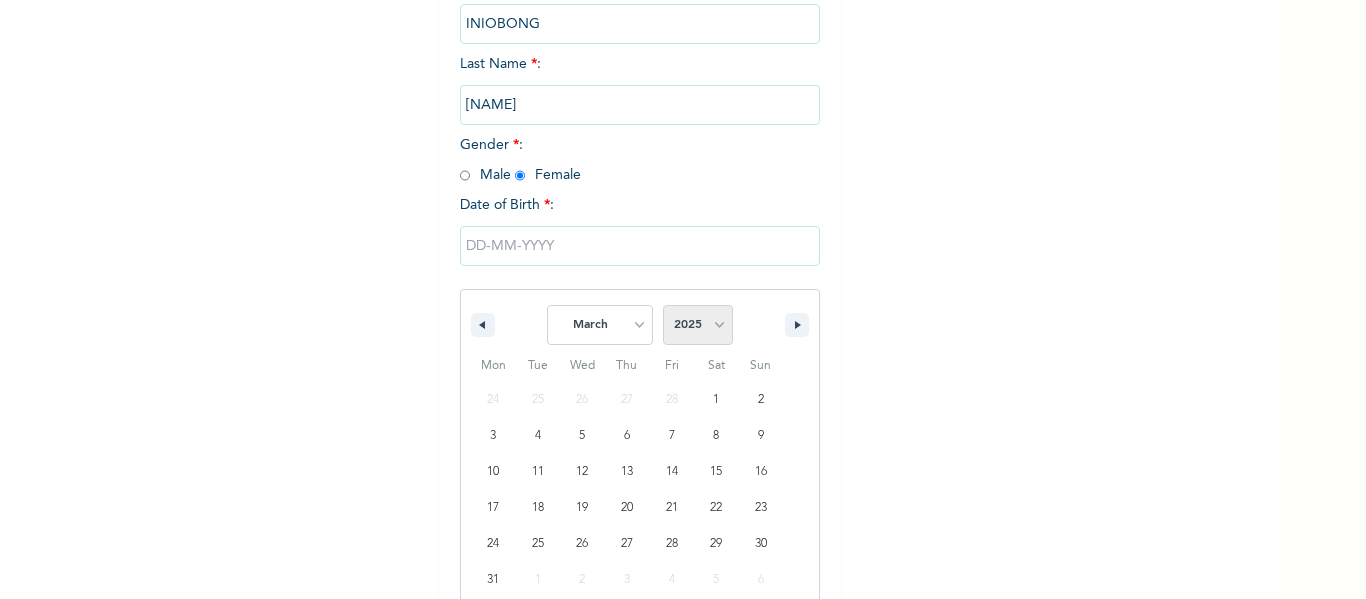 click on "2025 2024 2023 2022 2021 2020 2019 2018 2017 2016 2015 2014 2013 2012 2011 2010 2009 2008 2007 2006 2005 2004 2003 2002 2001 2000 1999 1998 1997 1996 1995 1994 1993 1992 1991 1990 1989 1988 1987 1986 1985 1984 1983 1982 1981 1980 1979 1978 1977 1976 1975 1974 1973 1972 1971 1970 1969 1968 1967 1966 1965 1964 1963 1962 1961 1960" at bounding box center (698, 325) 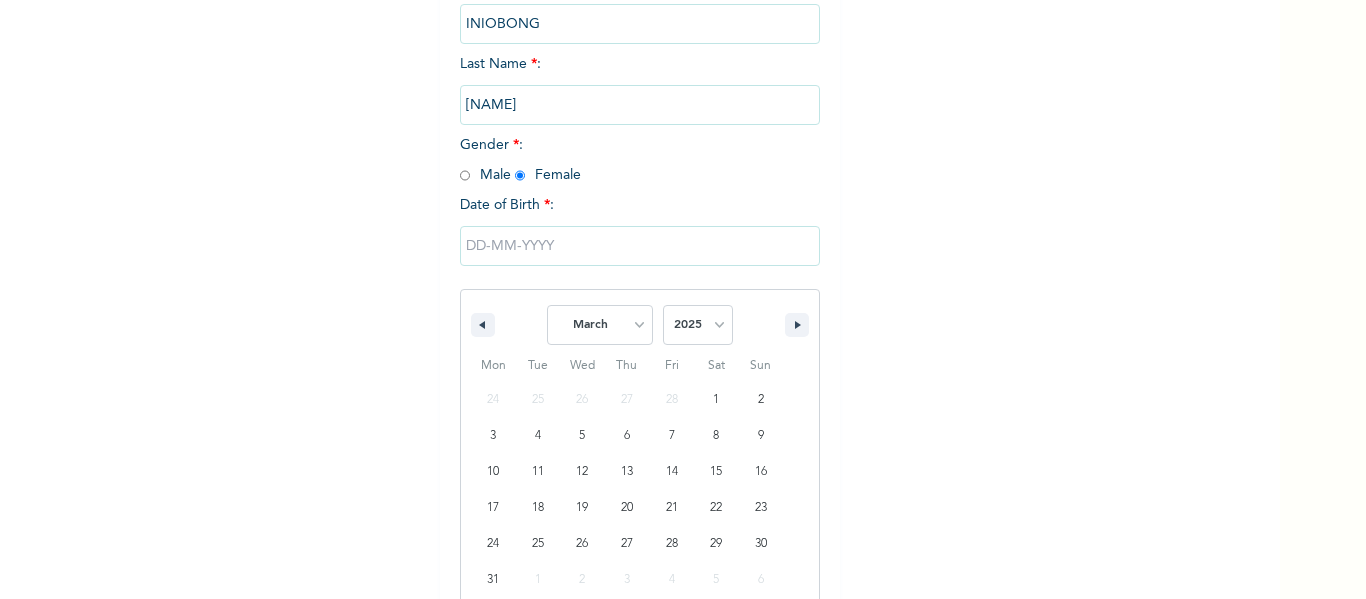 select on "1990" 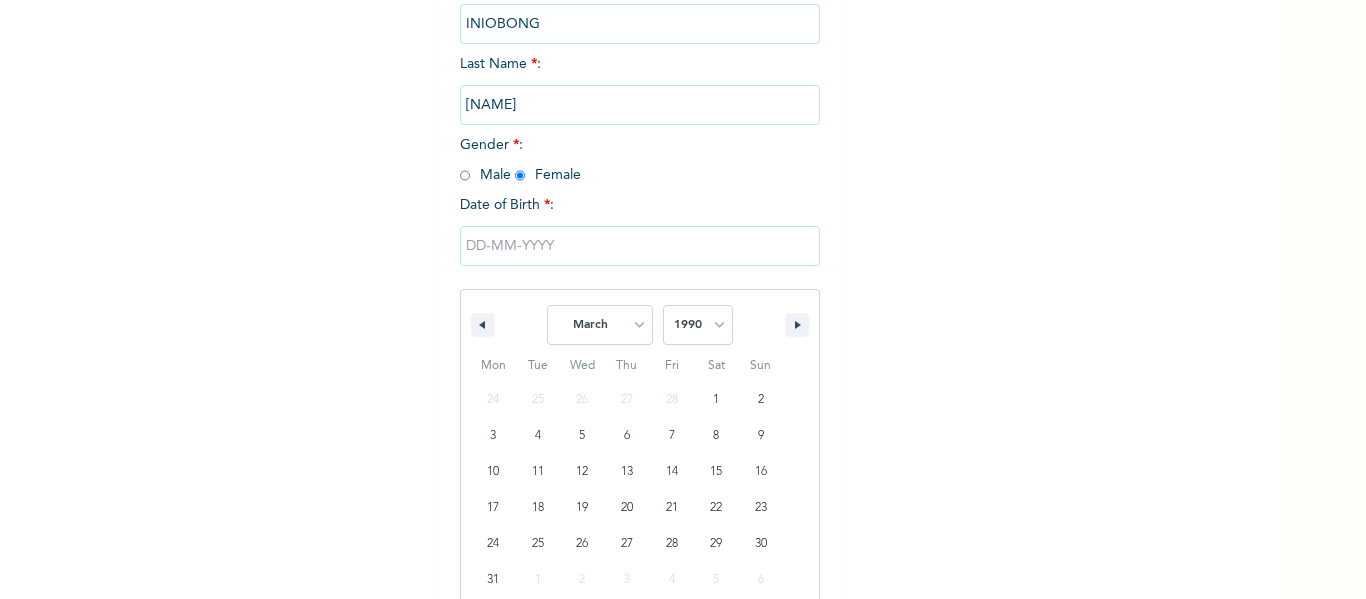 click on "2025 2024 2023 2022 2021 2020 2019 2018 2017 2016 2015 2014 2013 2012 2011 2010 2009 2008 2007 2006 2005 2004 2003 2002 2001 2000 1999 1998 1997 1996 1995 1994 1993 1992 1991 1990 1989 1988 1987 1986 1985 1984 1983 1982 1981 1980 1979 1978 1977 1976 1975 1974 1973 1972 1971 1970 1969 1968 1967 1966 1965 1964 1963 1962 1961 1960" at bounding box center (698, 325) 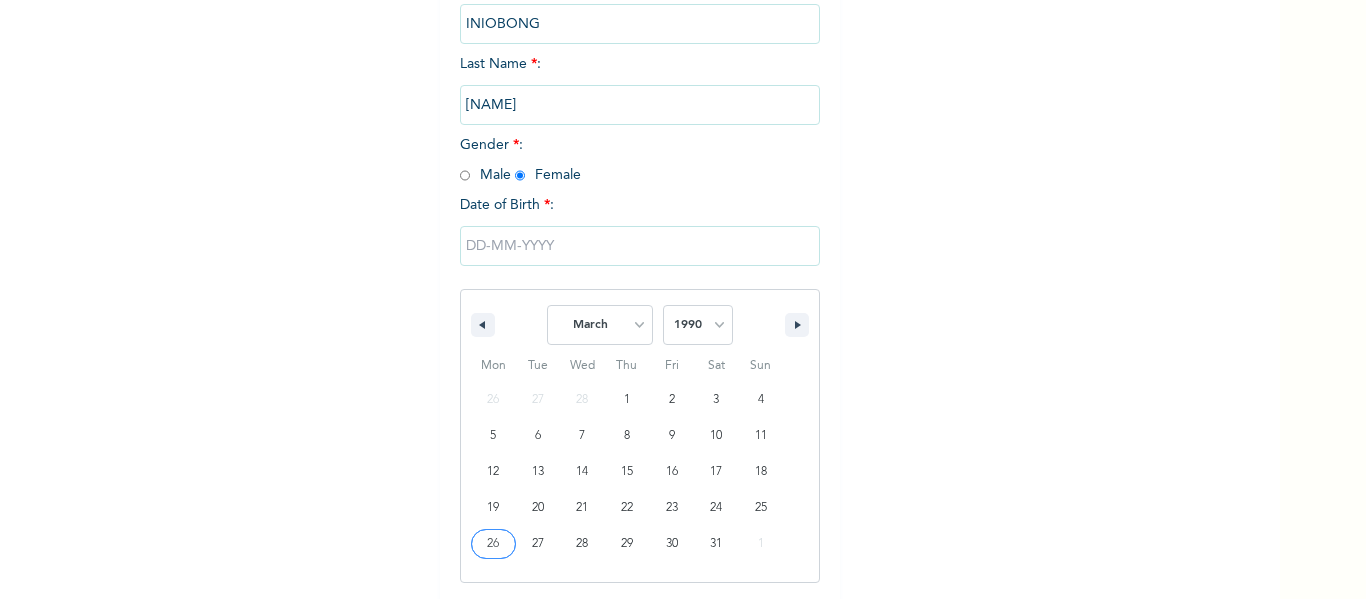 type on "[DATE]" 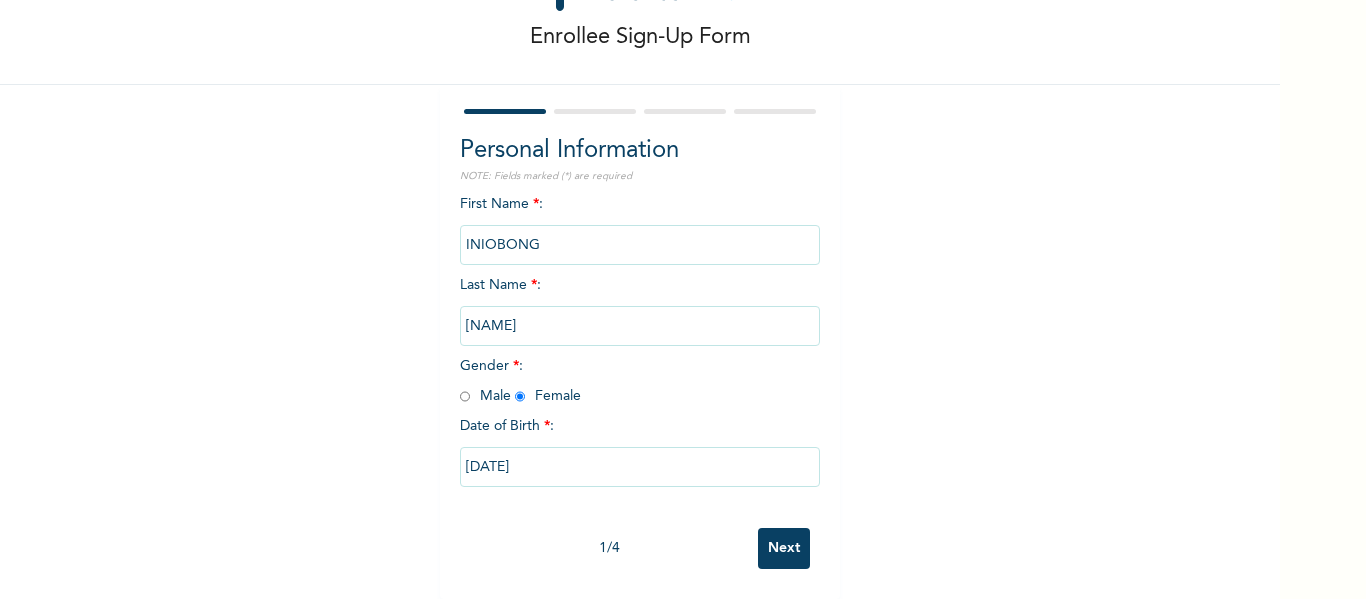 scroll, scrollTop: 104, scrollLeft: 0, axis: vertical 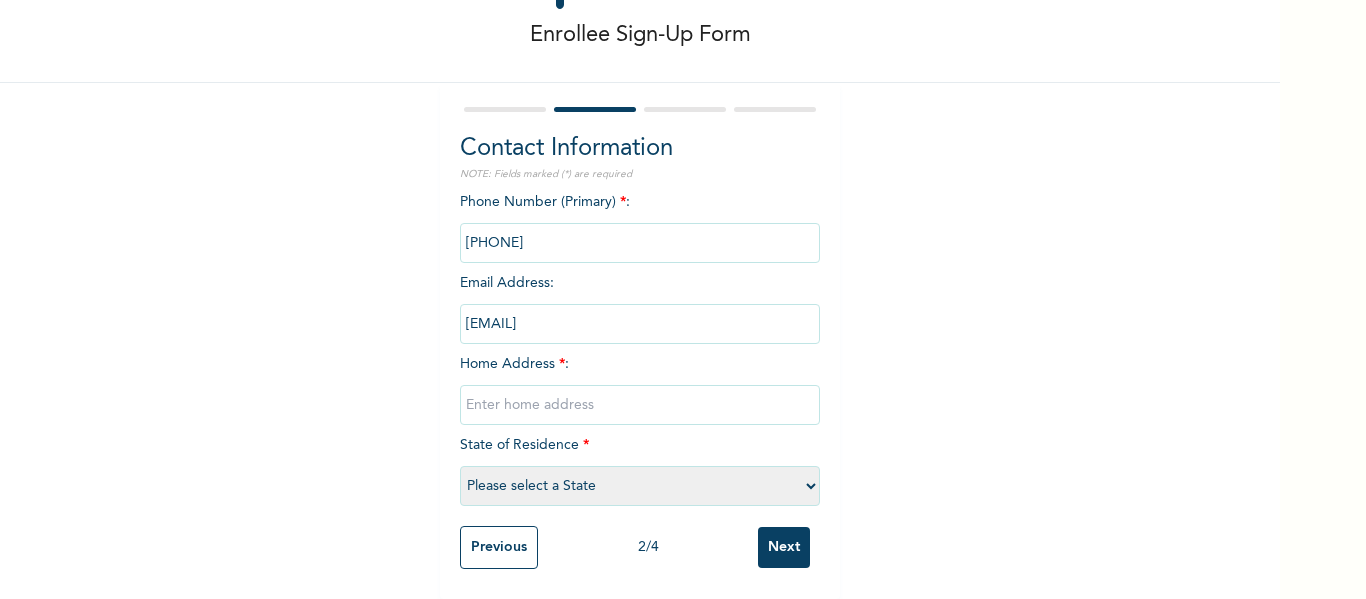 click at bounding box center (640, 405) 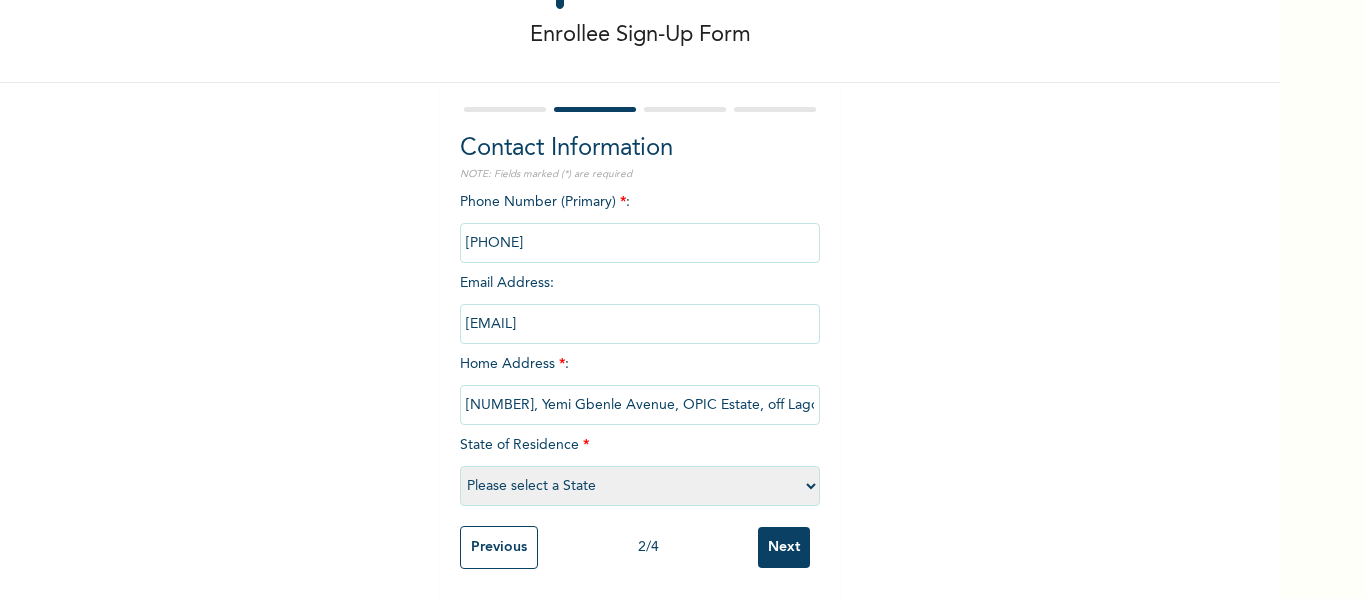 select on "25" 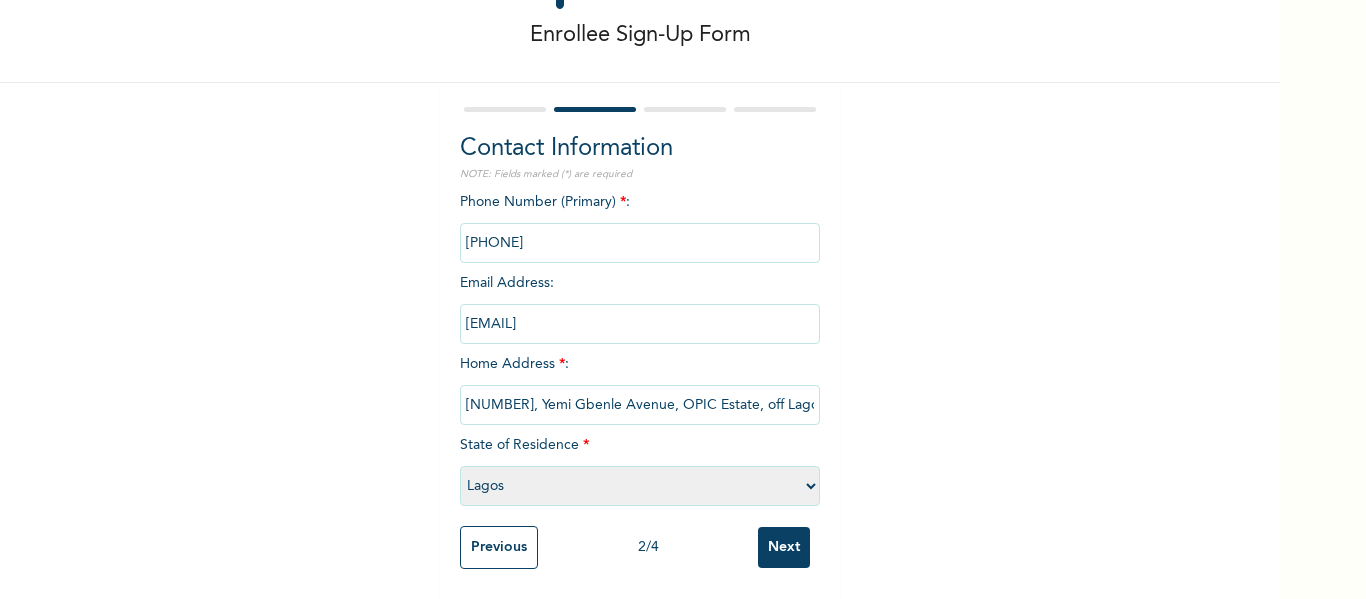 click on "Next" at bounding box center [784, 547] 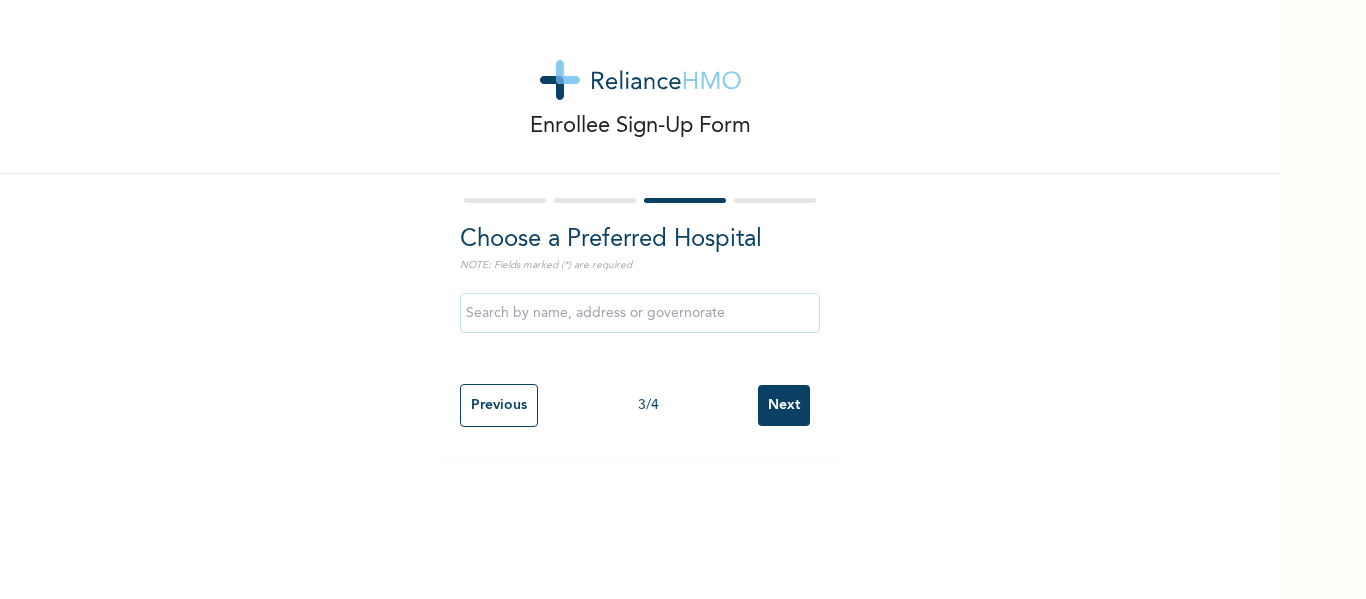 scroll, scrollTop: 0, scrollLeft: 0, axis: both 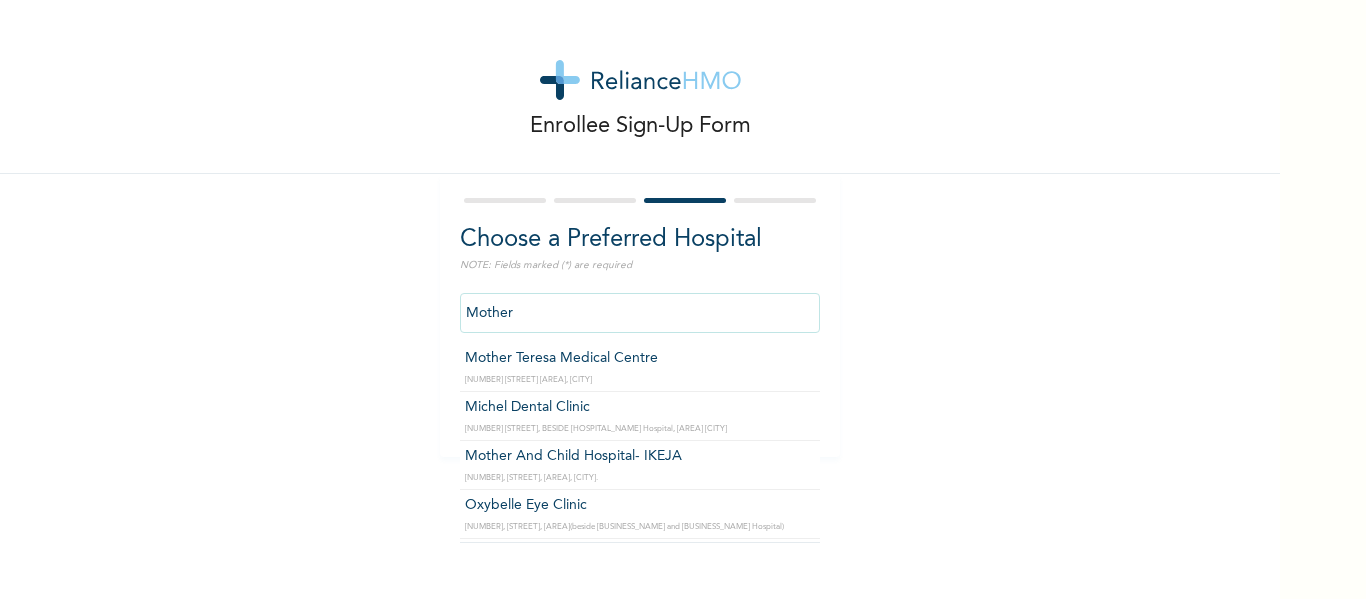 type on "Mother And Child Hospital- IKEJA" 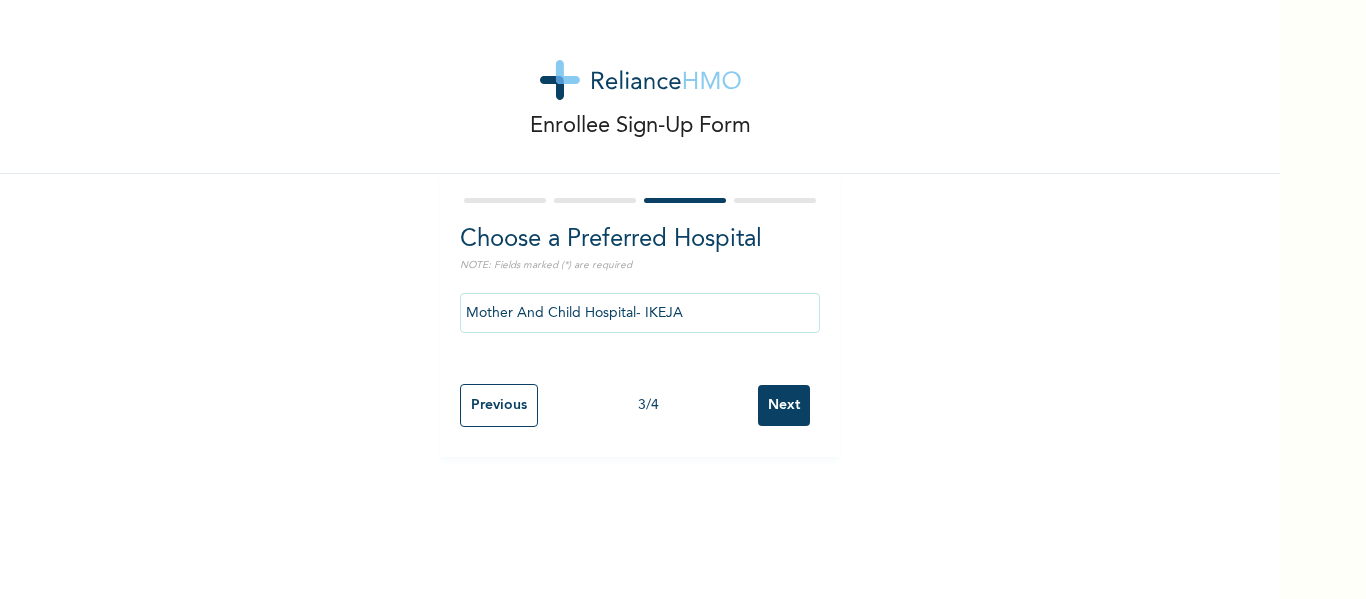 drag, startPoint x: 749, startPoint y: 413, endPoint x: 795, endPoint y: 411, distance: 46.043457 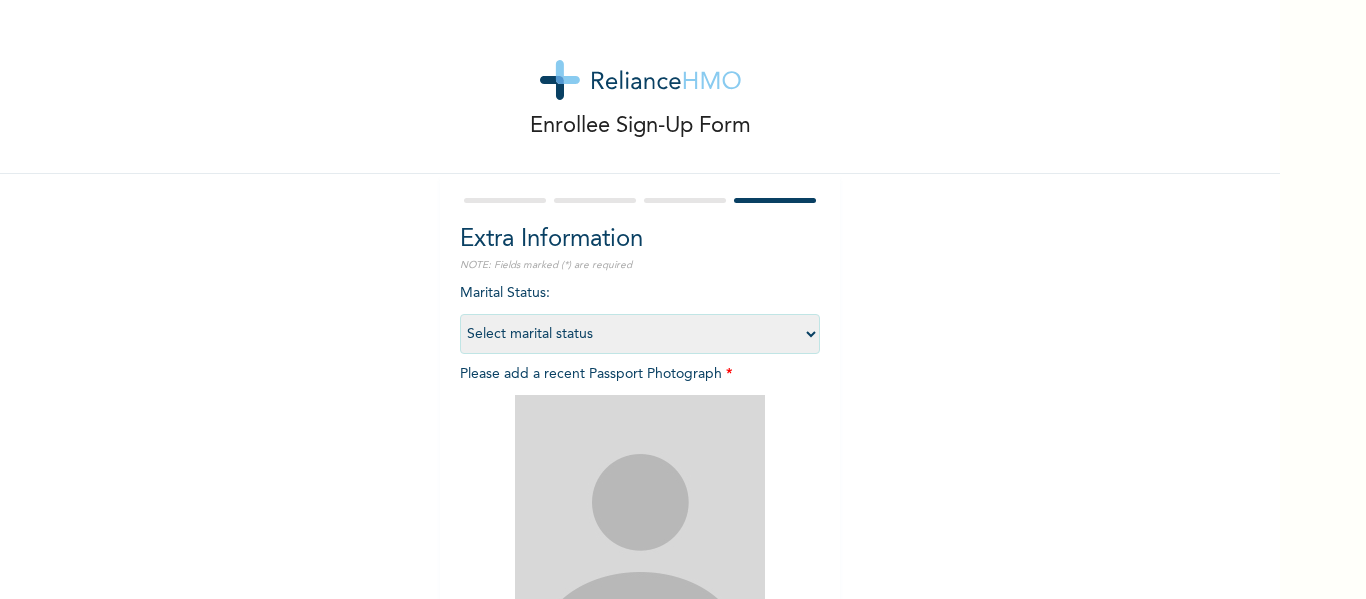 click on "Select marital status Single Married Divorced Widow/Widower" at bounding box center (640, 334) 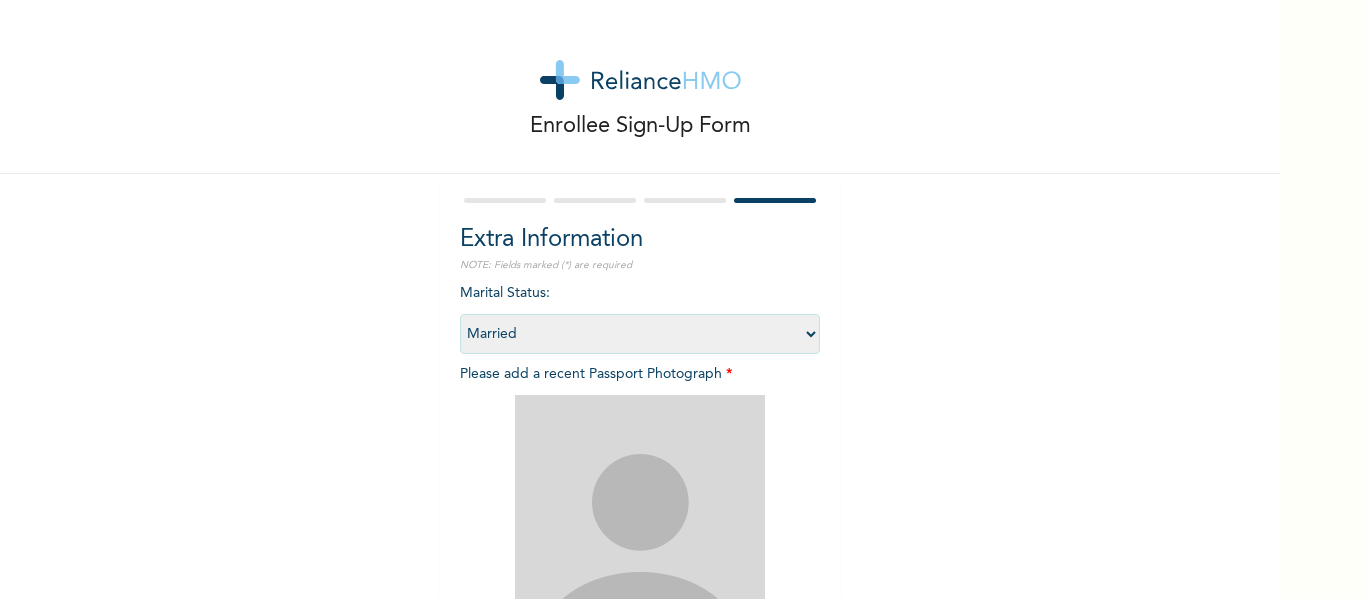 click on "Select marital status Single Married Divorced Widow/Widower" at bounding box center (640, 334) 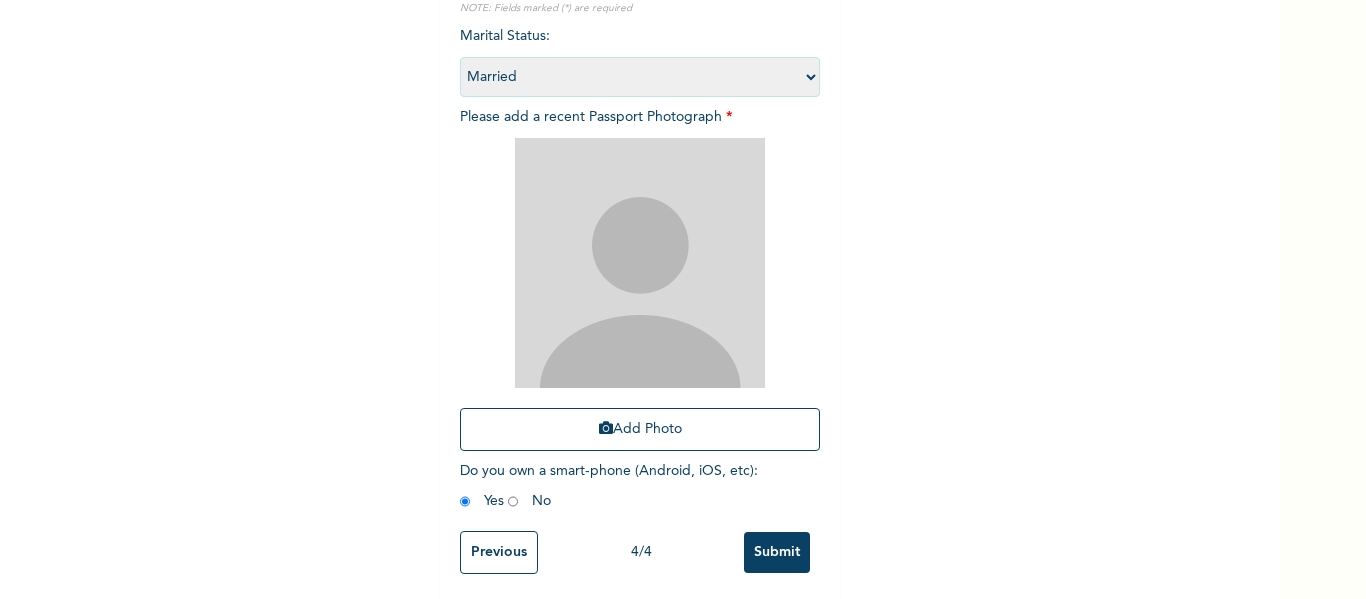scroll, scrollTop: 277, scrollLeft: 0, axis: vertical 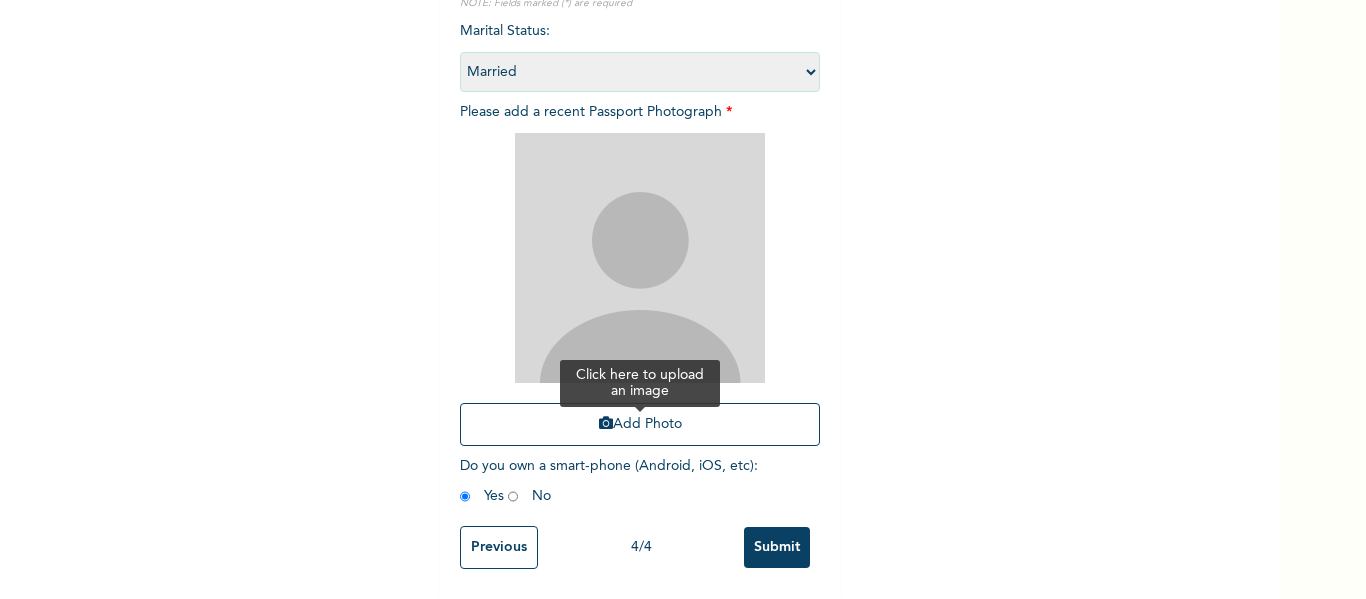 click on "Add Photo" at bounding box center [640, 424] 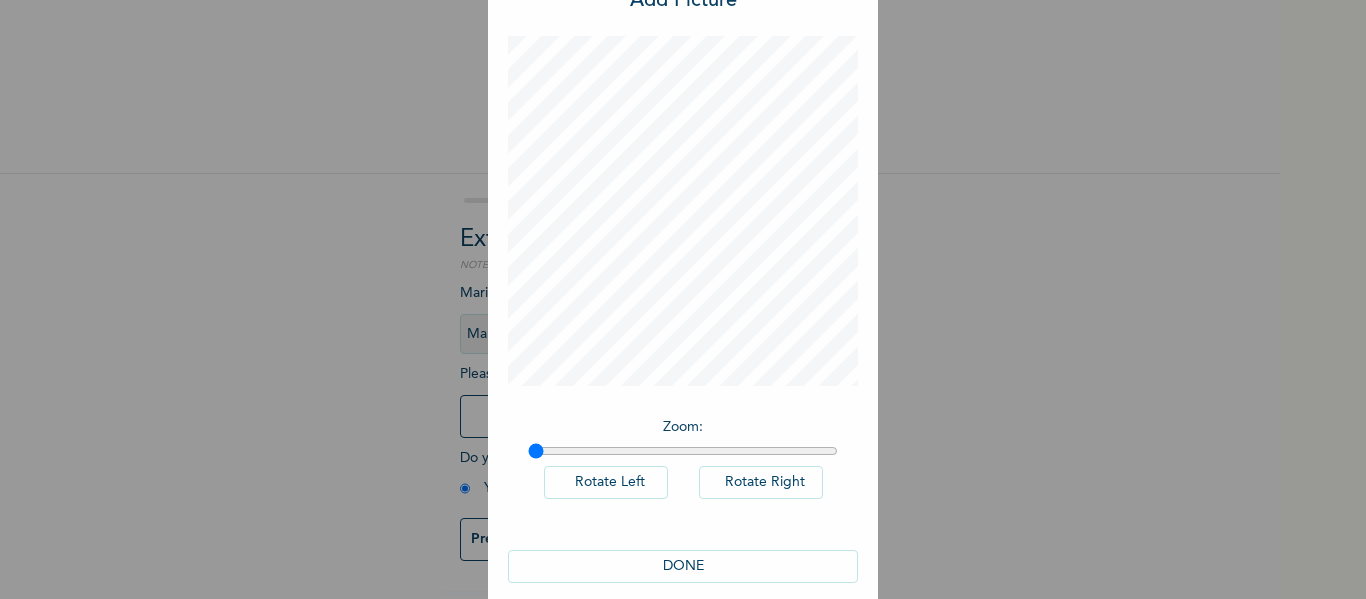 scroll, scrollTop: 99, scrollLeft: 0, axis: vertical 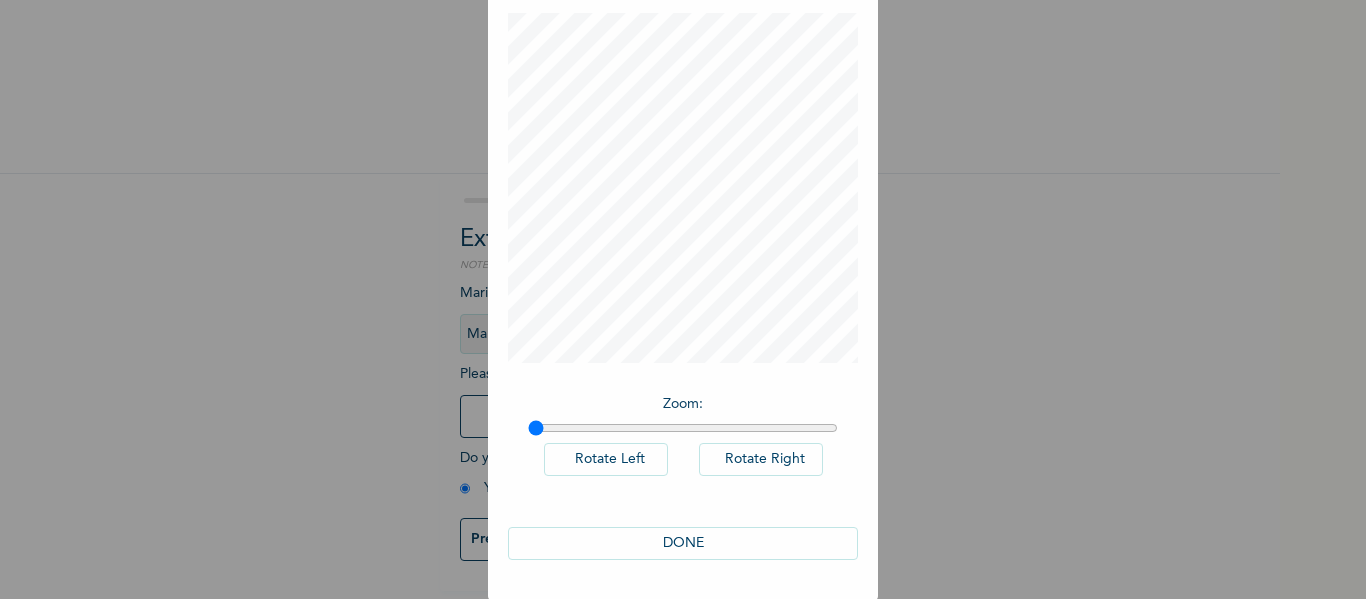 click on "DONE" at bounding box center (683, 543) 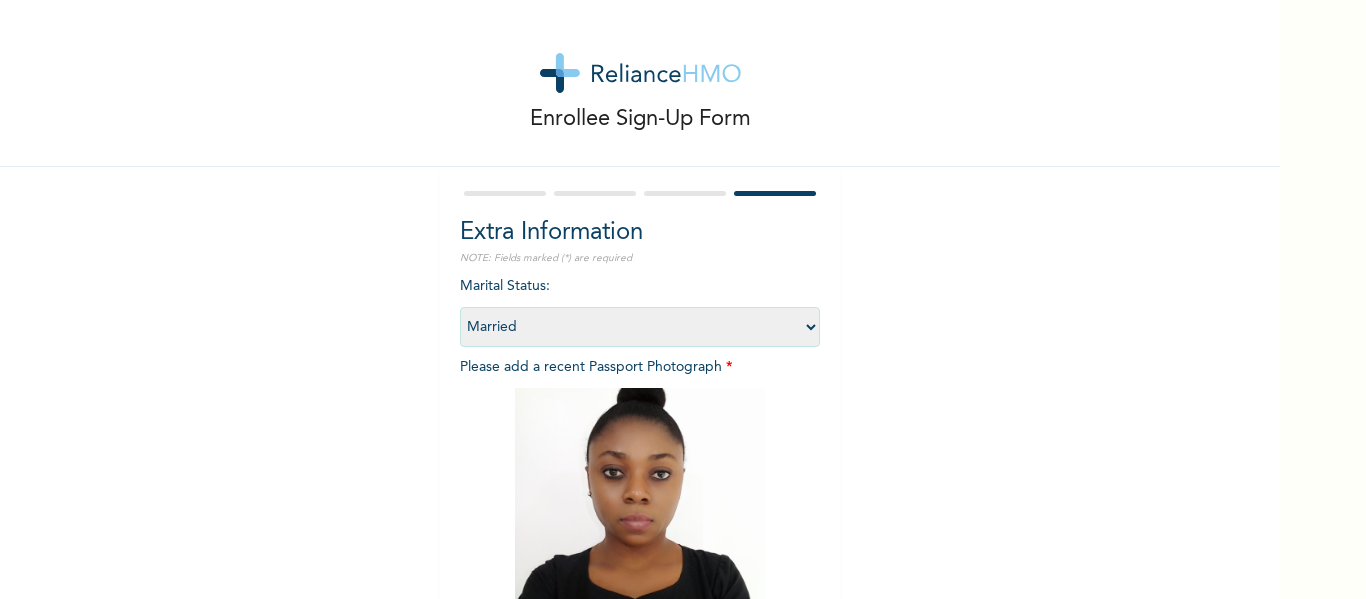 scroll, scrollTop: 277, scrollLeft: 0, axis: vertical 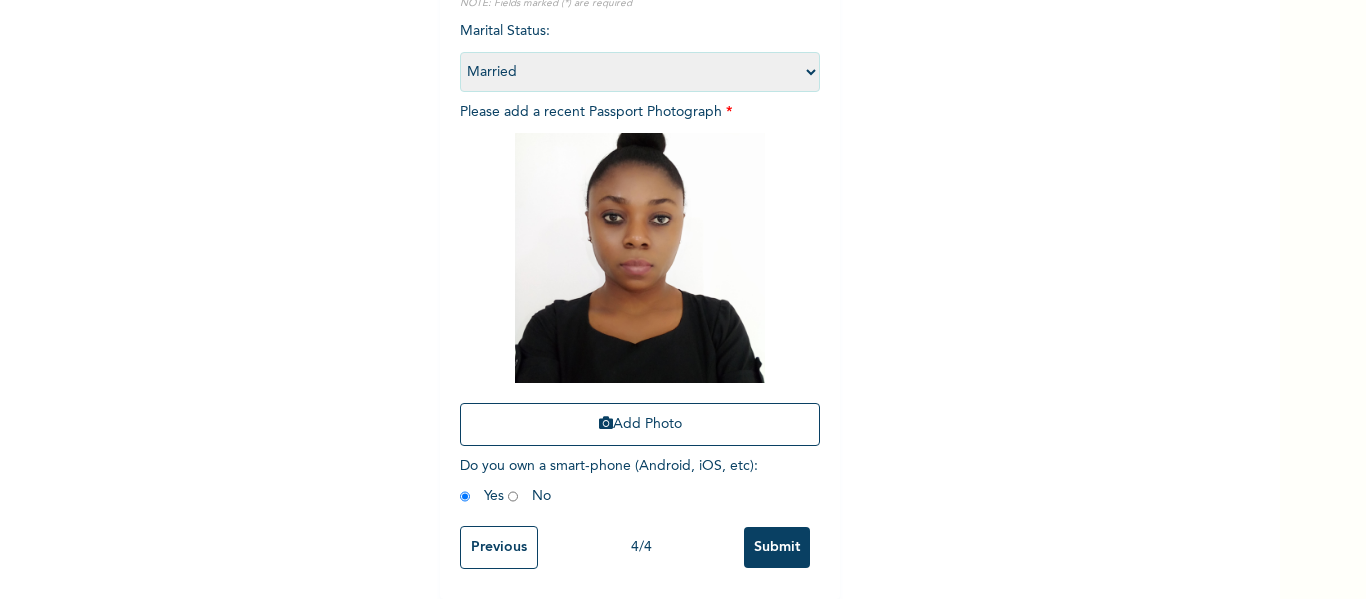 click on "Submit" at bounding box center (777, 547) 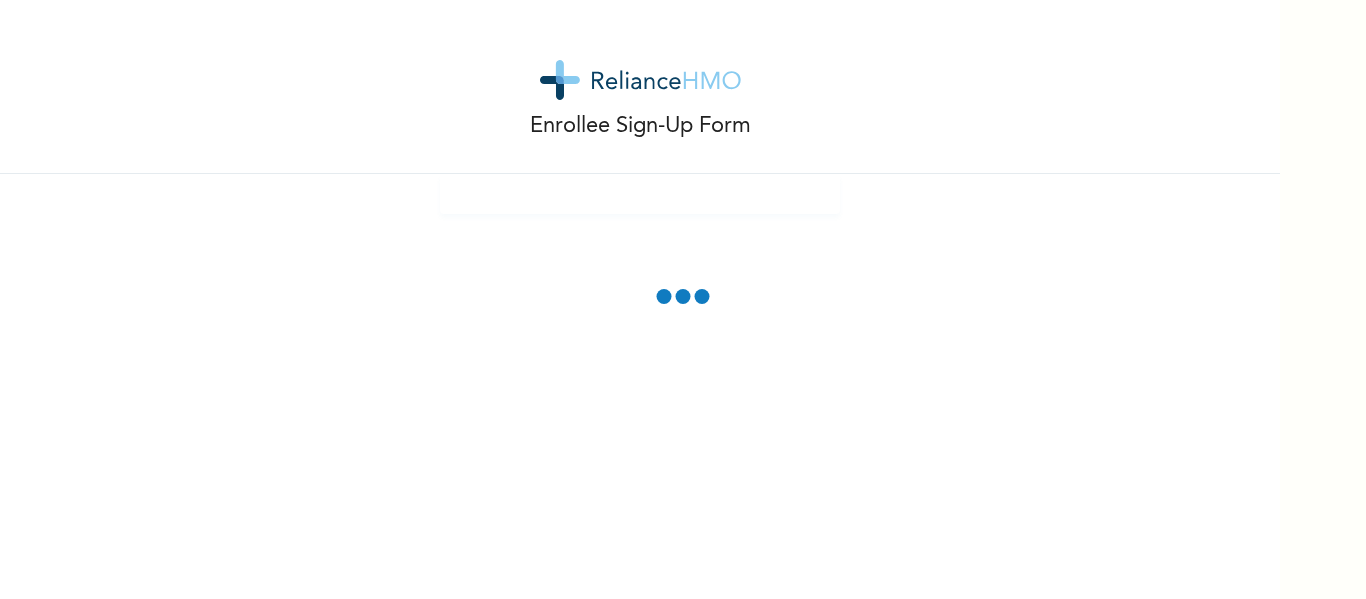 scroll, scrollTop: 0, scrollLeft: 0, axis: both 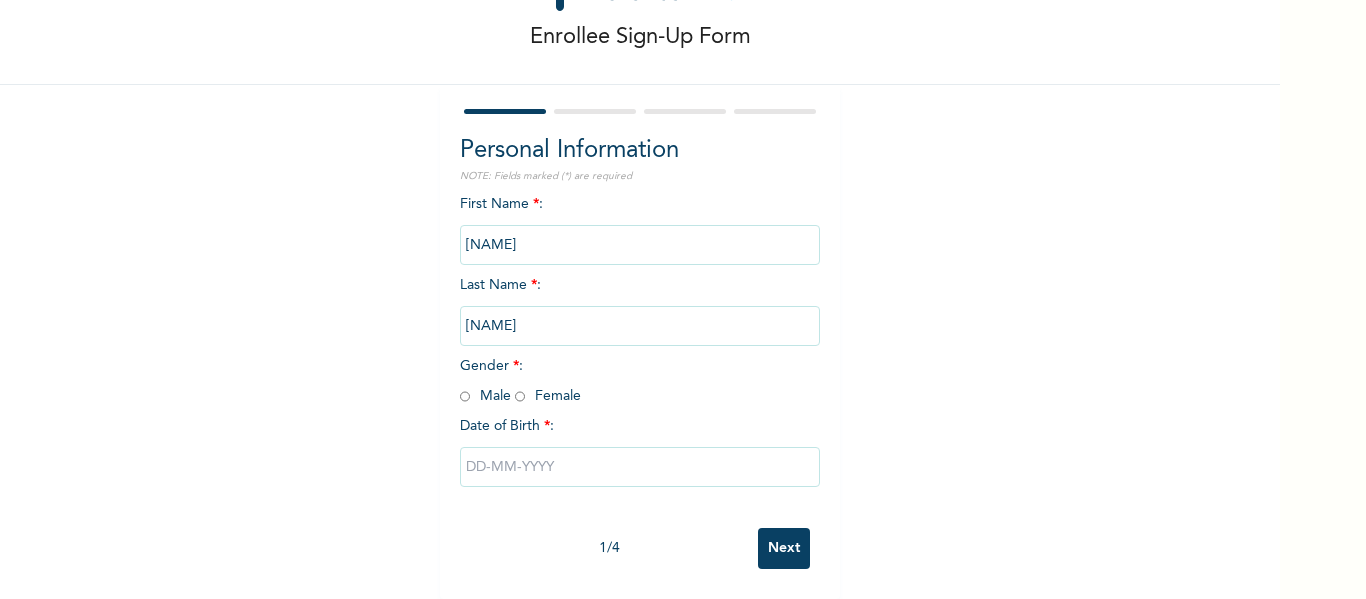 click at bounding box center (465, 396) 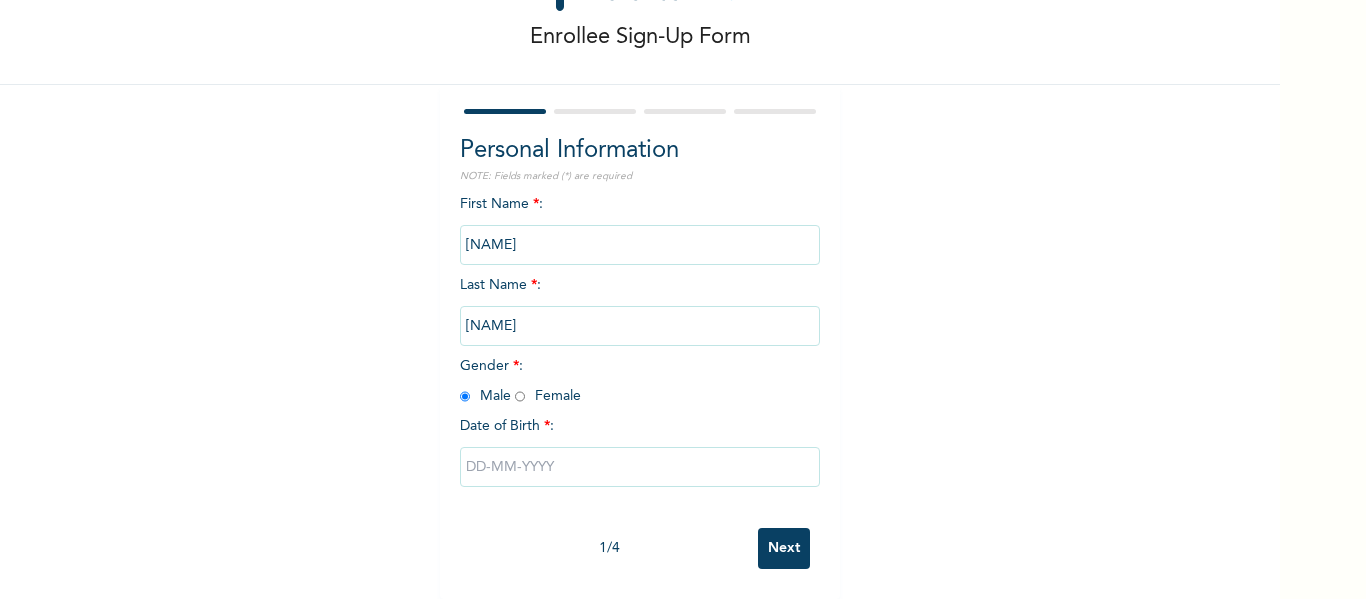 radio on "true" 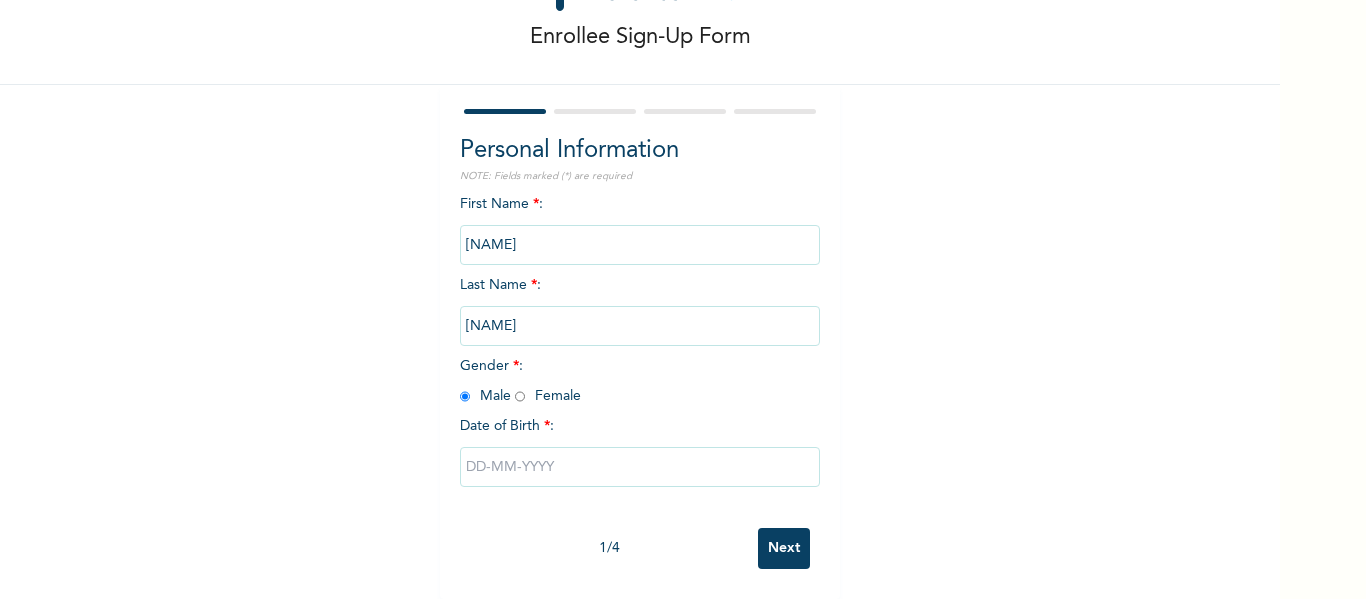 click at bounding box center [640, 467] 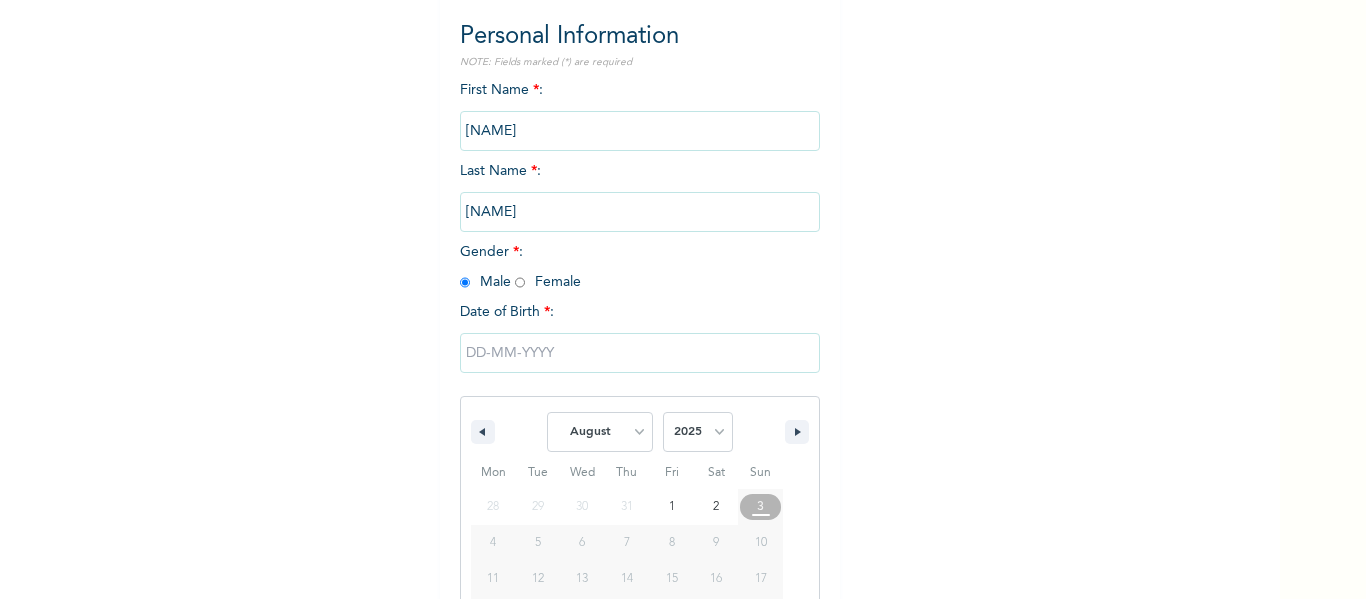 scroll, scrollTop: 310, scrollLeft: 0, axis: vertical 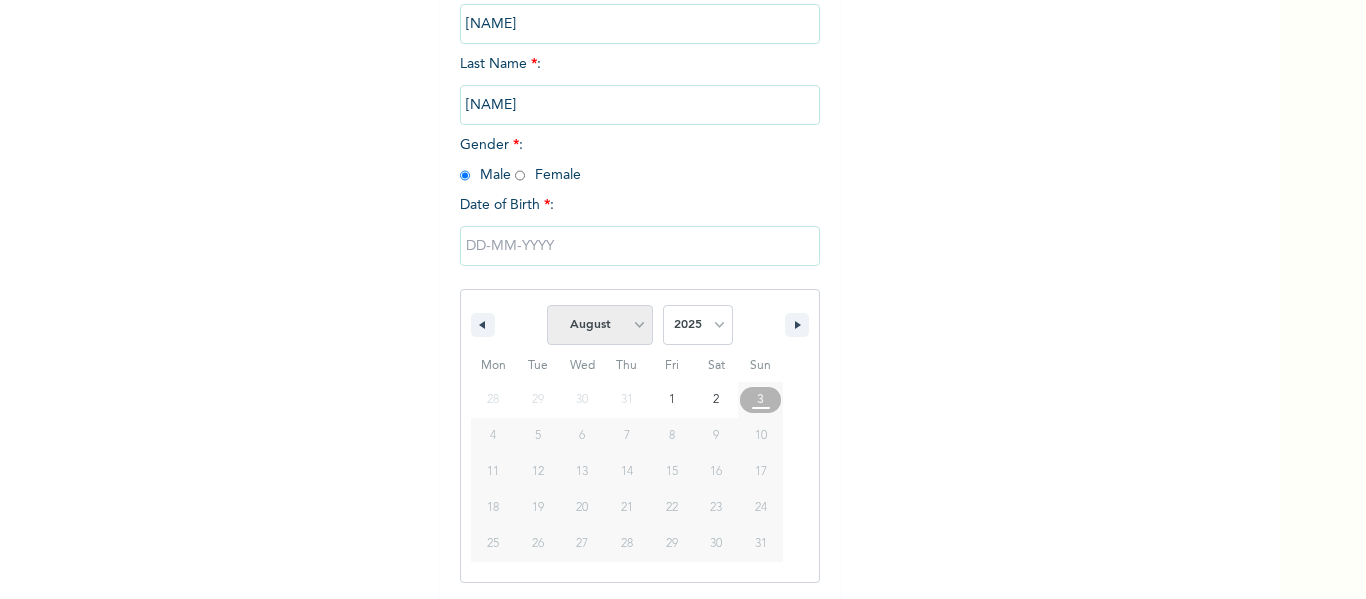 click on "January February March April May June July August September October November December" at bounding box center (600, 325) 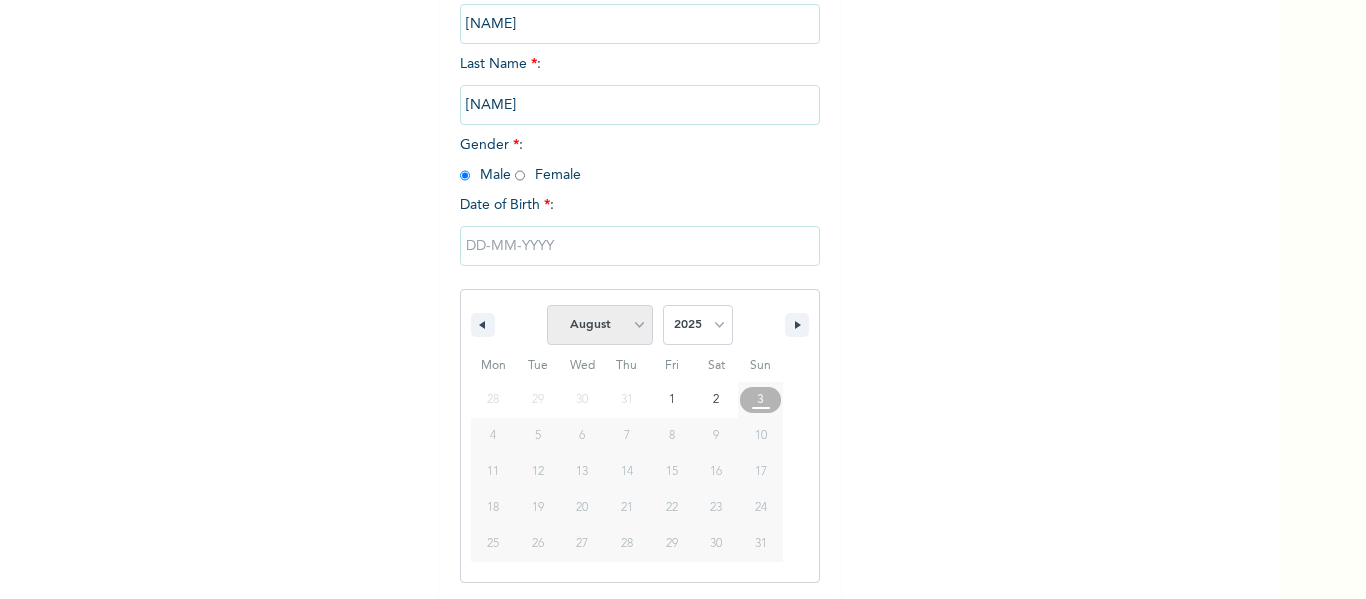 select on "4" 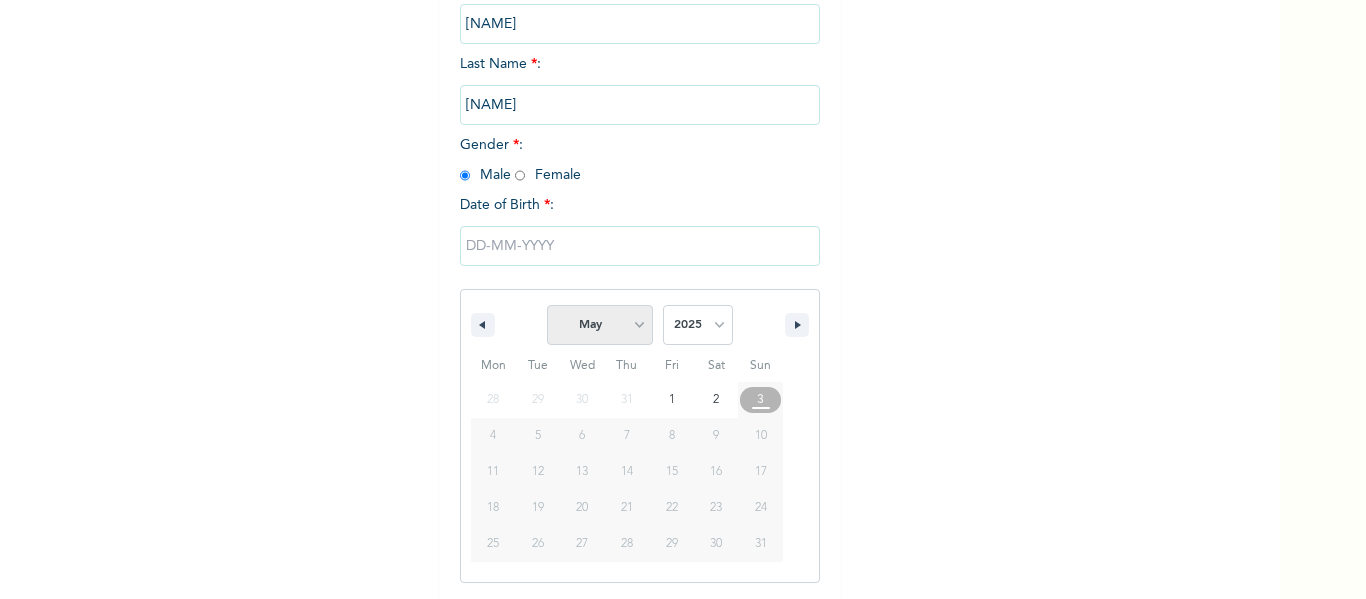 click on "January February March April May June July August September October November December" at bounding box center (600, 325) 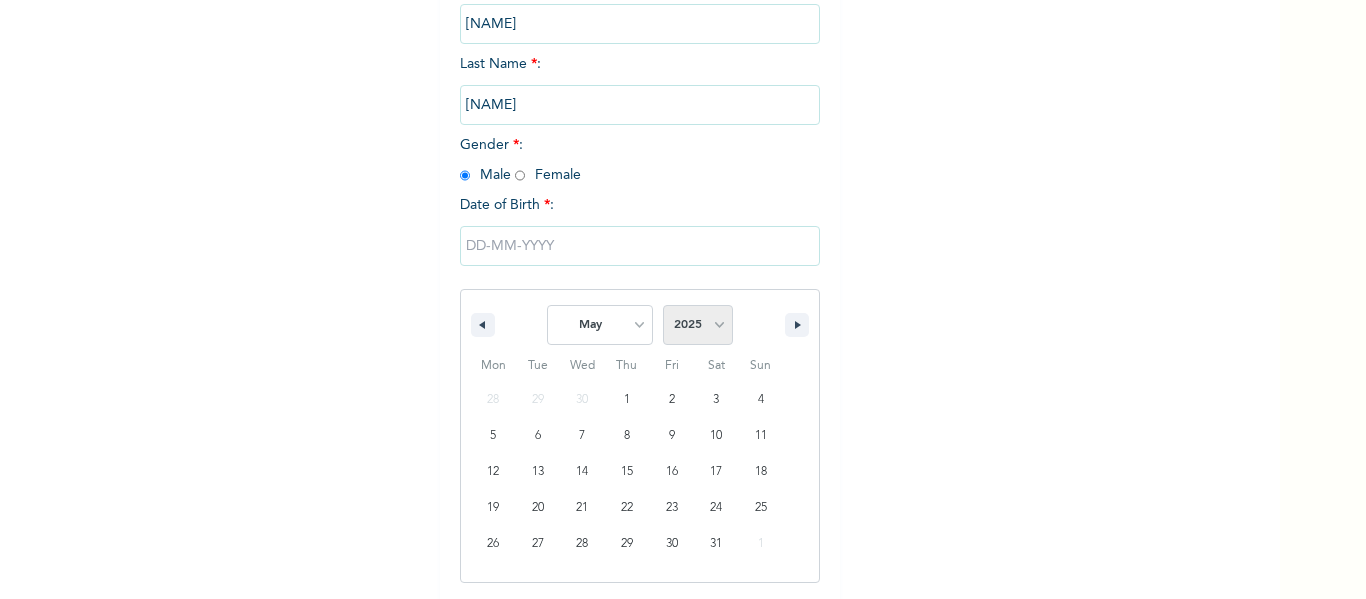 click on "2025 2024 2023 2022 2021 2020 2019 2018 2017 2016 2015 2014 2013 2012 2011 2010 2009 2008 2007 2006 2005 2004 2003 2002 2001 2000 1999 1998 1997 1996 1995 1994 1993 1992 1991 1990 1989 1988 1987 1986 1985 1984 1983 1982 1981 1980 1979 1978 1977 1976 1975 1974 1973 1972 1971 1970 1969 1968 1967 1966 1965 1964 1963 1962 1961 1960" at bounding box center [698, 325] 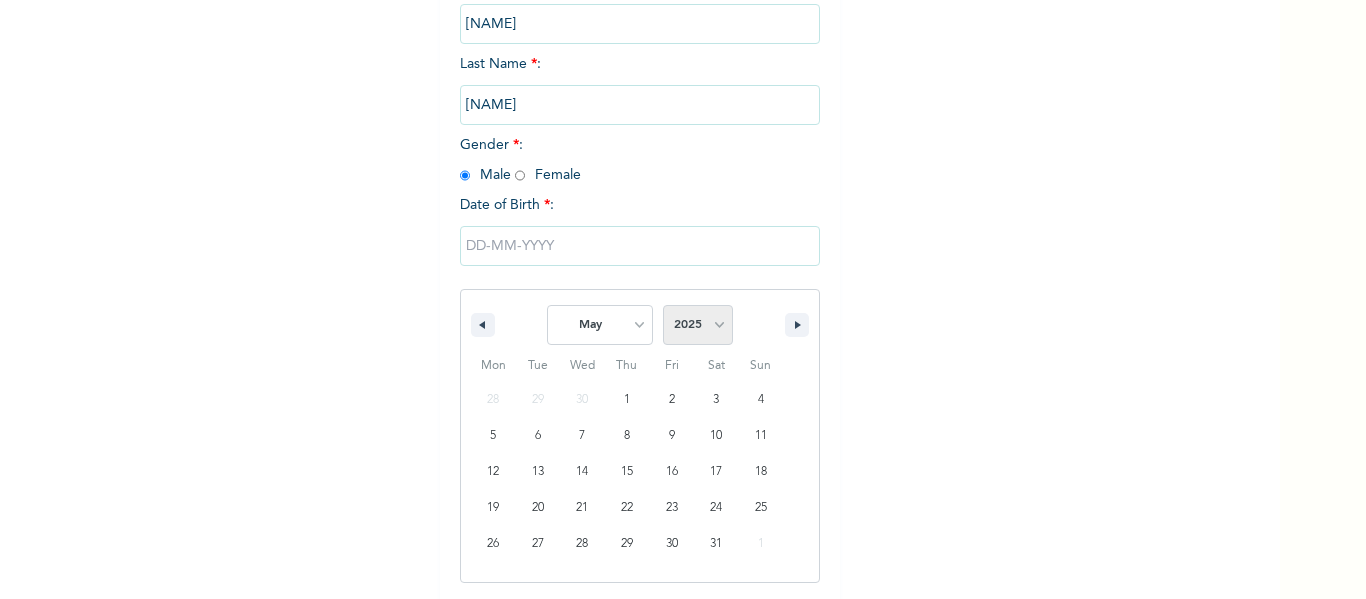 select on "1990" 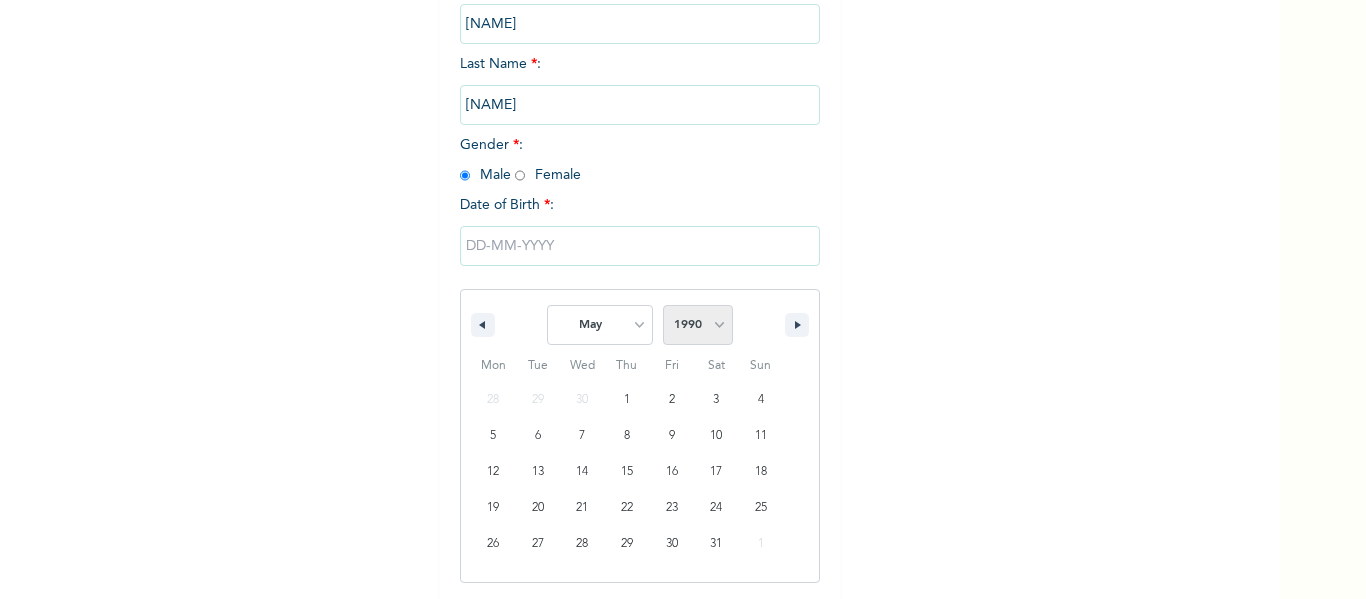 click on "2025 2024 2023 2022 2021 2020 2019 2018 2017 2016 2015 2014 2013 2012 2011 2010 2009 2008 2007 2006 2005 2004 2003 2002 2001 2000 1999 1998 1997 1996 1995 1994 1993 1992 1991 1990 1989 1988 1987 1986 1985 1984 1983 1982 1981 1980 1979 1978 1977 1976 1975 1974 1973 1972 1971 1970 1969 1968 1967 1966 1965 1964 1963 1962 1961 1960" at bounding box center (698, 325) 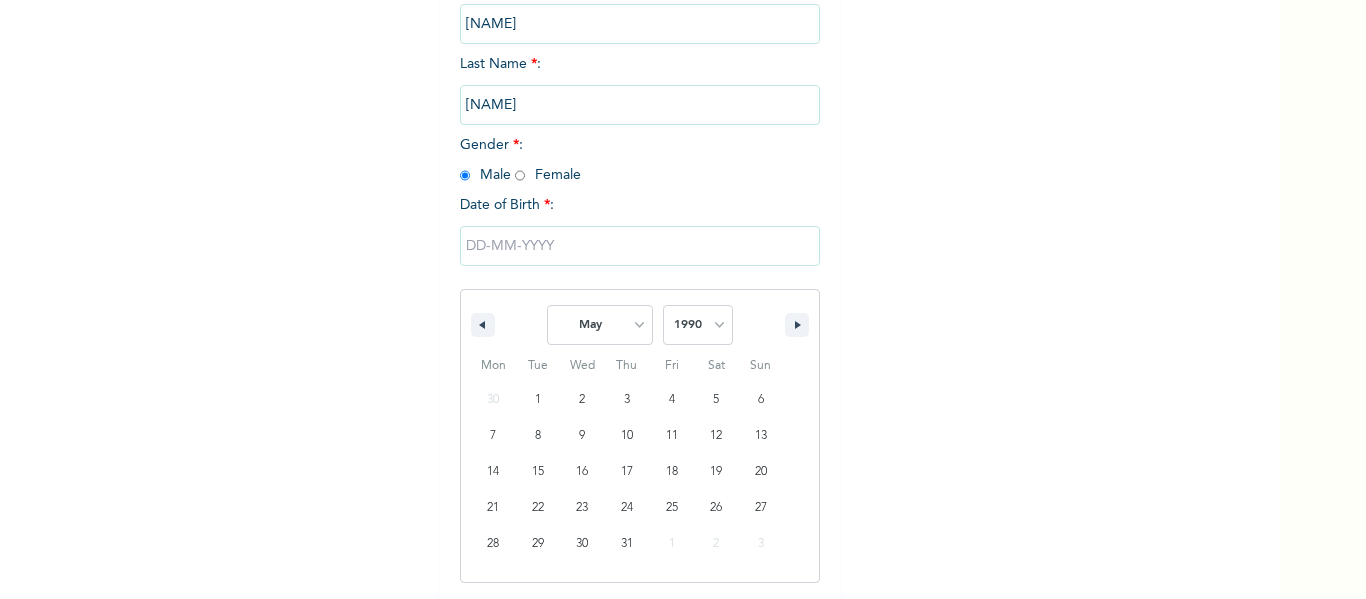 scroll, scrollTop: 104, scrollLeft: 0, axis: vertical 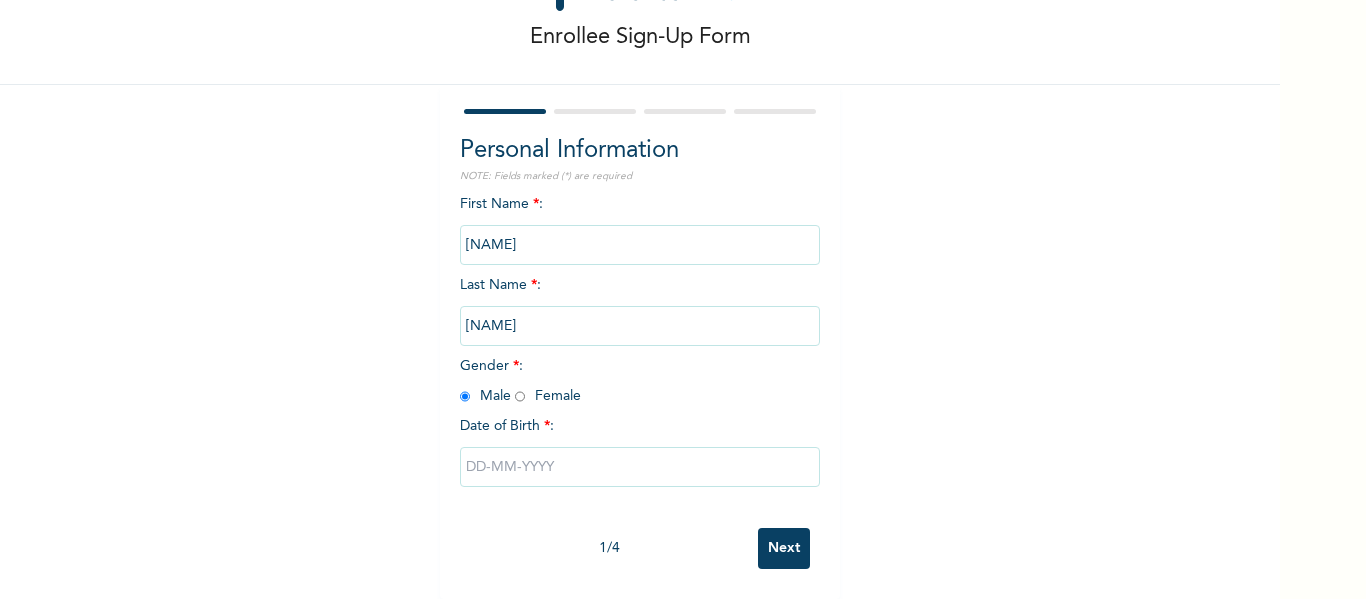 click at bounding box center [640, 467] 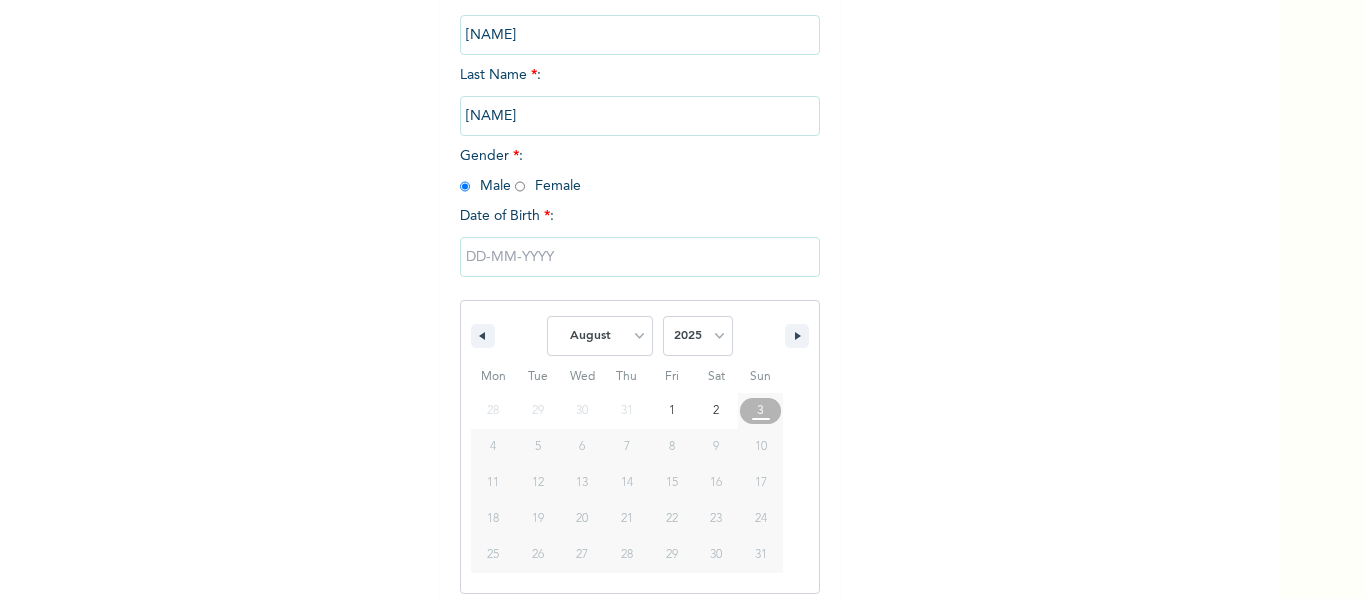 scroll, scrollTop: 310, scrollLeft: 0, axis: vertical 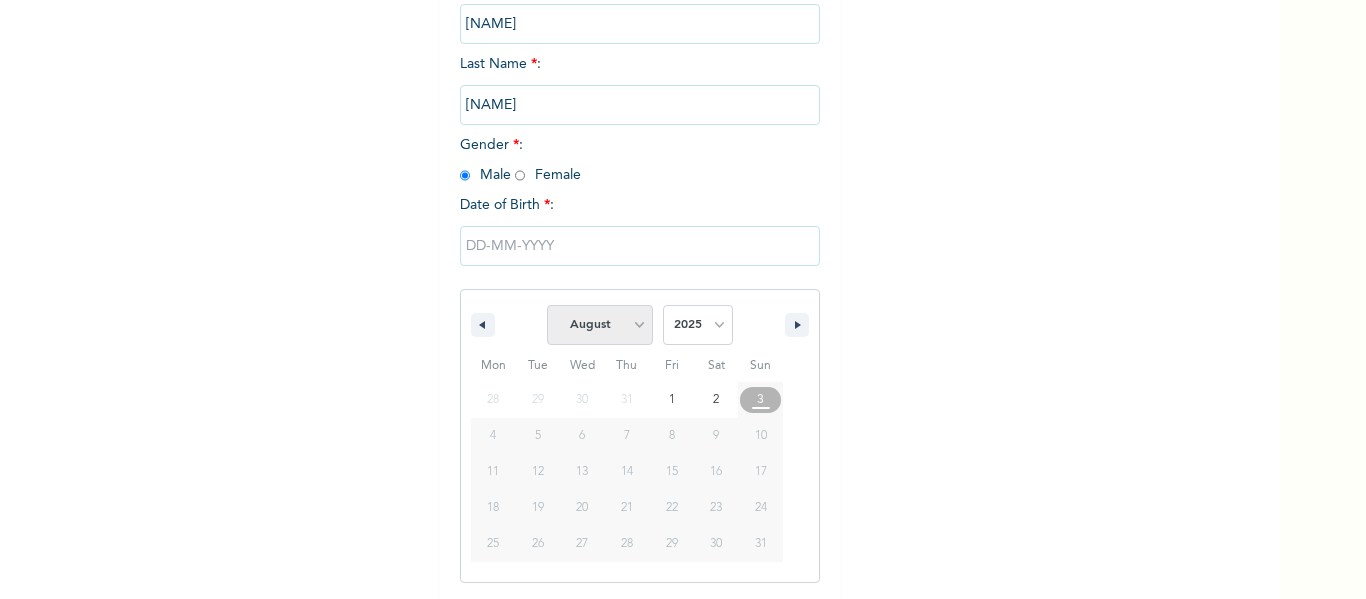 click on "January February March April May June July August September October November December" at bounding box center (600, 325) 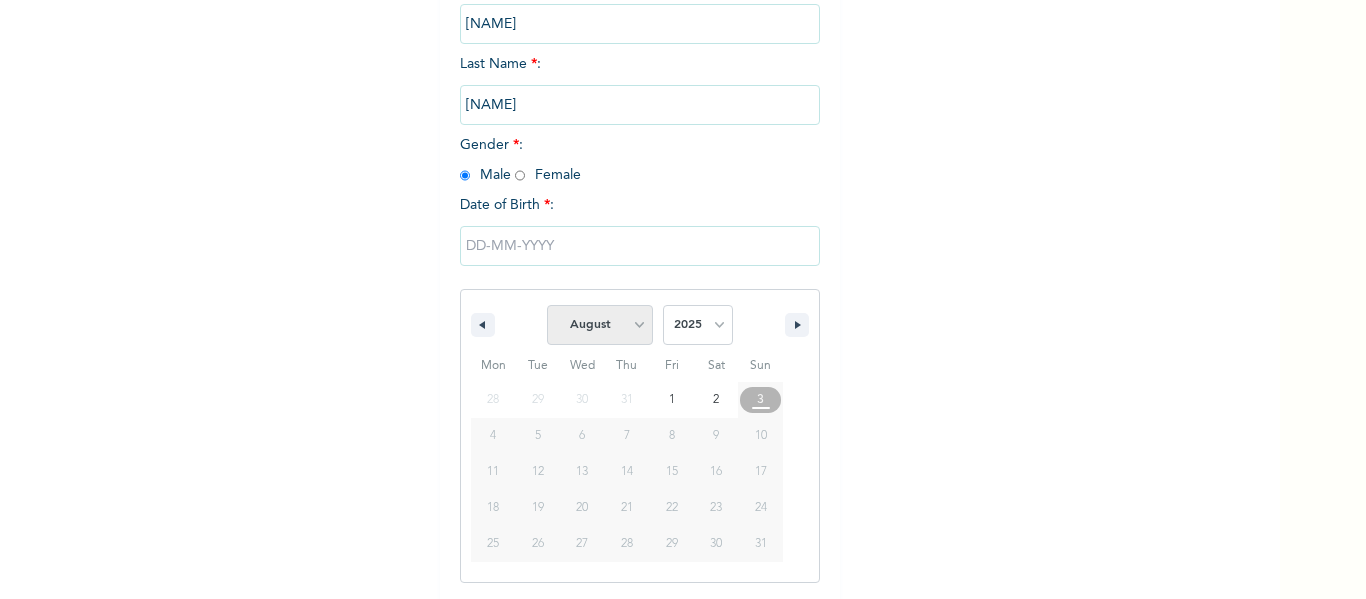 select on "4" 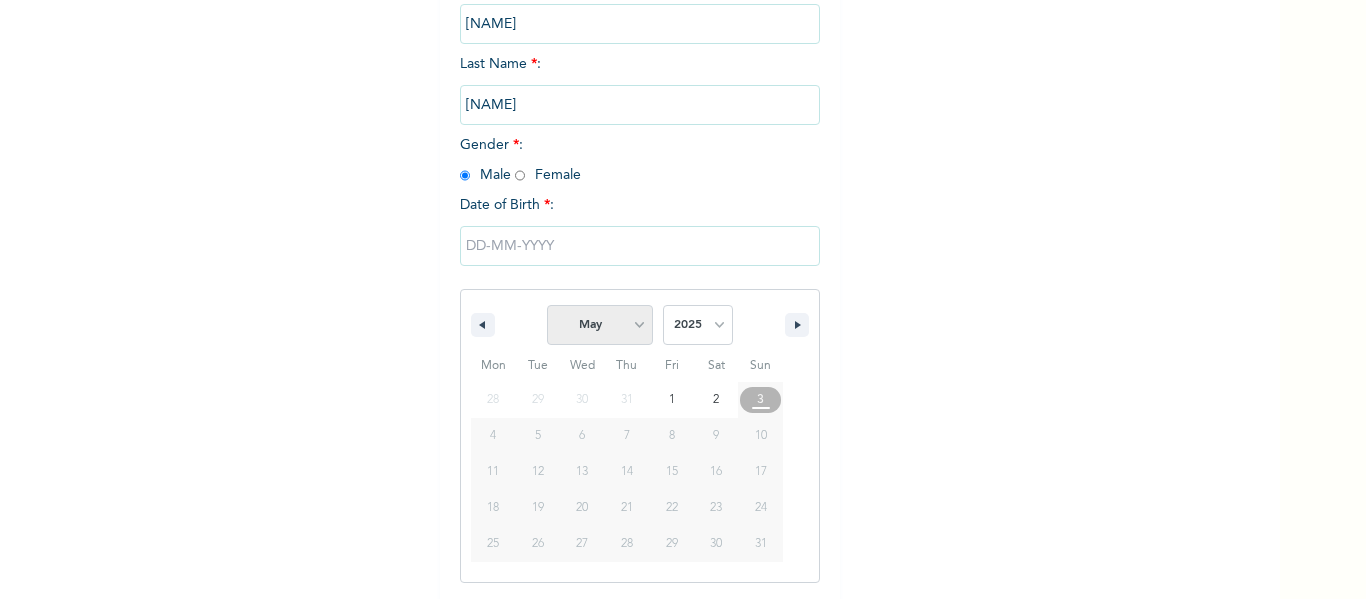click on "January February March April May June July August September October November December" at bounding box center [600, 325] 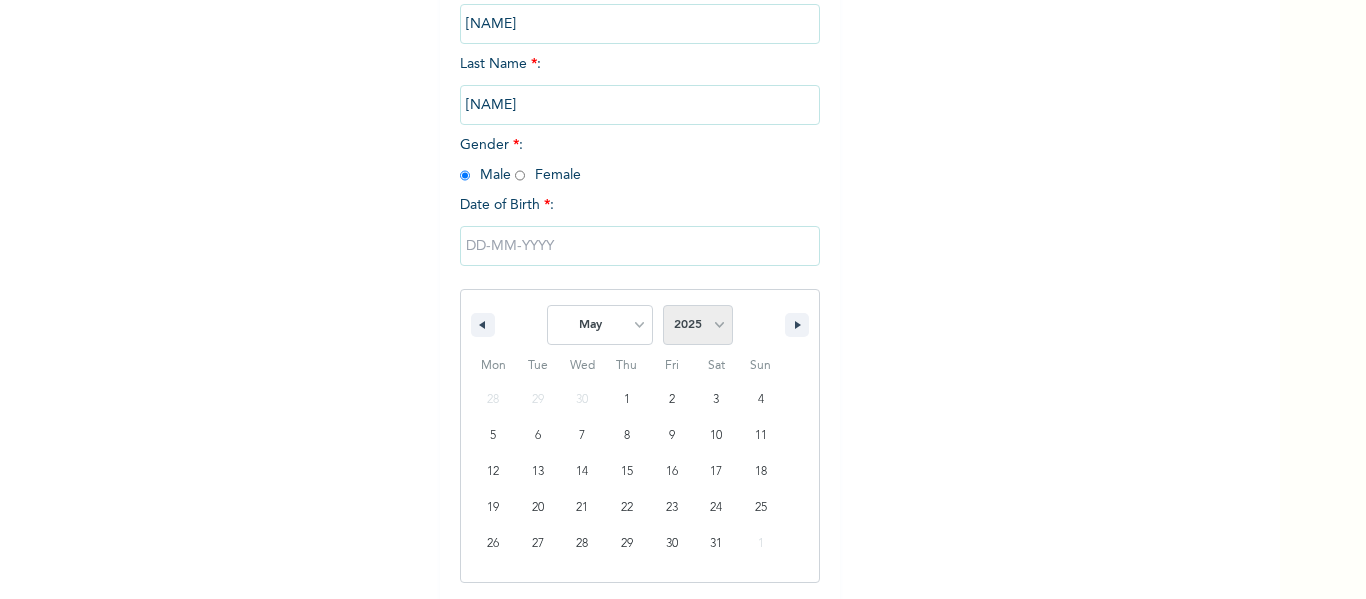click on "2025 2024 2023 2022 2021 2020 2019 2018 2017 2016 2015 2014 2013 2012 2011 2010 2009 2008 2007 2006 2005 2004 2003 2002 2001 2000 1999 1998 1997 1996 1995 1994 1993 1992 1991 1990 1989 1988 1987 1986 1985 1984 1983 1982 1981 1980 1979 1978 1977 1976 1975 1974 1973 1972 1971 1970 1969 1968 1967 1966 1965 1964 1963 1962 1961 1960" at bounding box center [698, 325] 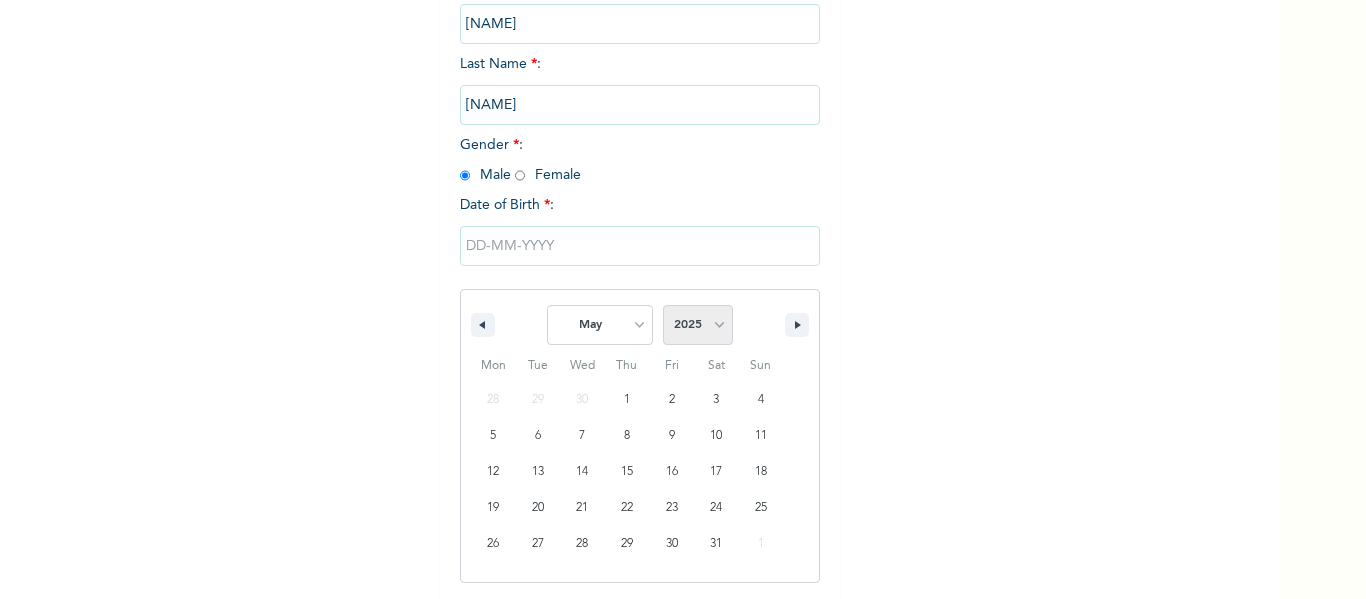 select on "1991" 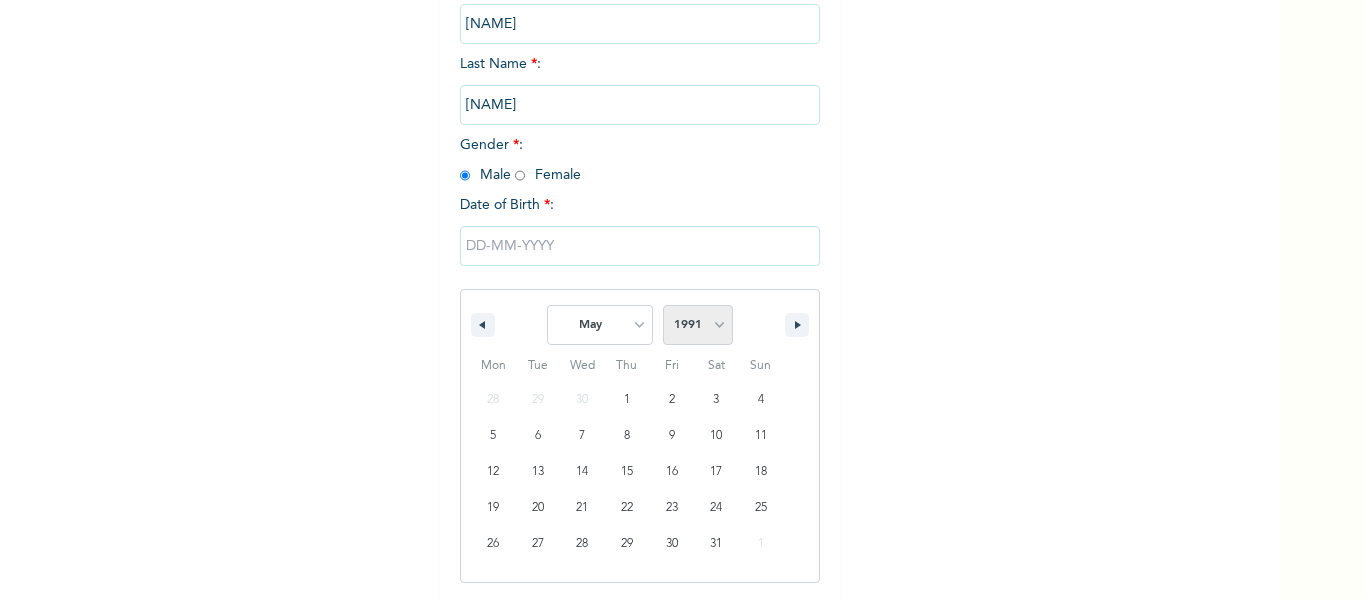 click on "2025 2024 2023 2022 2021 2020 2019 2018 2017 2016 2015 2014 2013 2012 2011 2010 2009 2008 2007 2006 2005 2004 2003 2002 2001 2000 1999 1998 1997 1996 1995 1994 1993 1992 1991 1990 1989 1988 1987 1986 1985 1984 1983 1982 1981 1980 1979 1978 1977 1976 1975 1974 1973 1972 1971 1970 1969 1968 1967 1966 1965 1964 1963 1962 1961 1960" at bounding box center [698, 325] 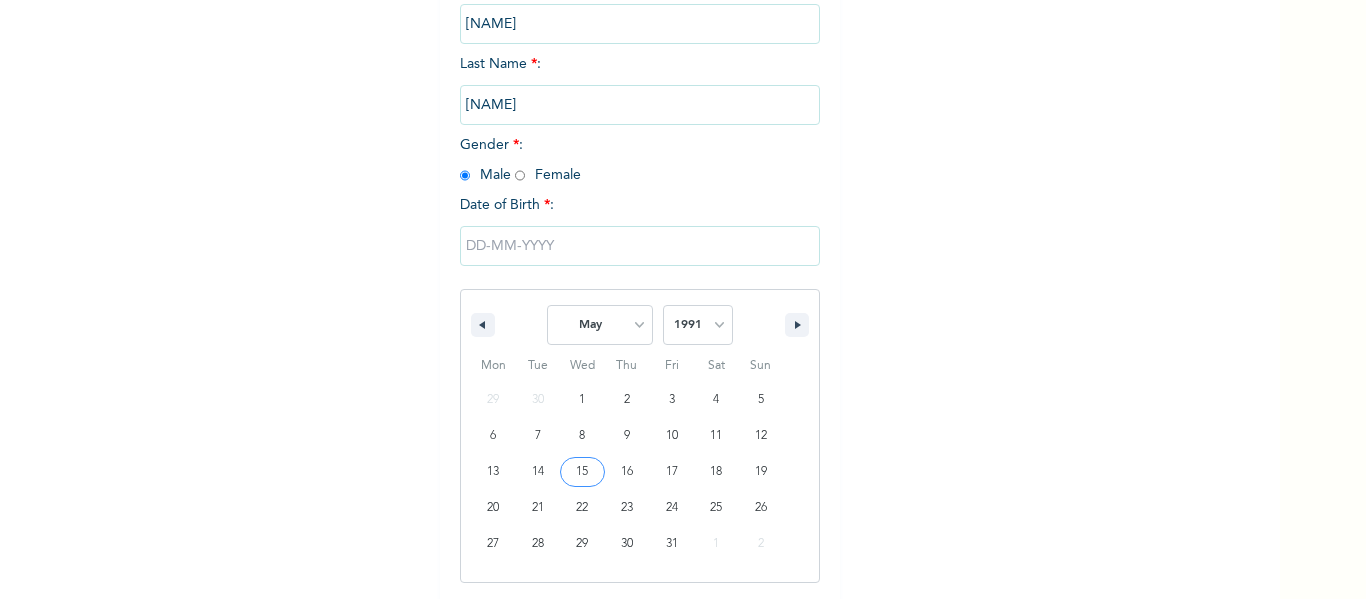 type on "05/15/1991" 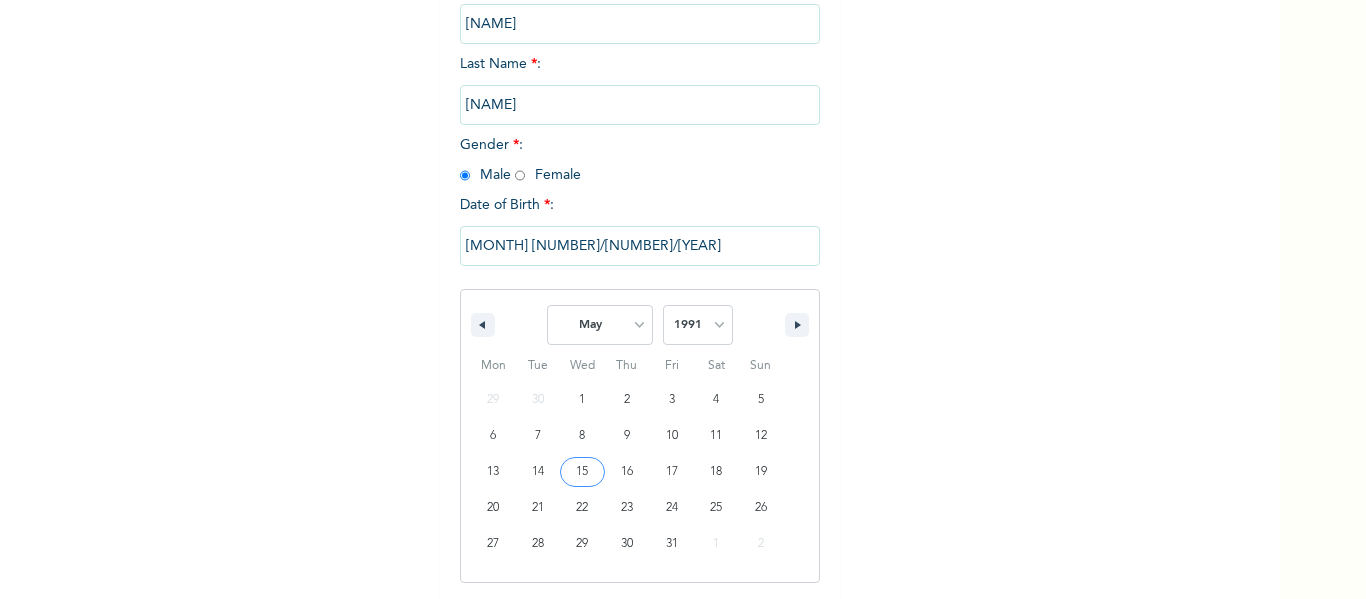 scroll, scrollTop: 104, scrollLeft: 0, axis: vertical 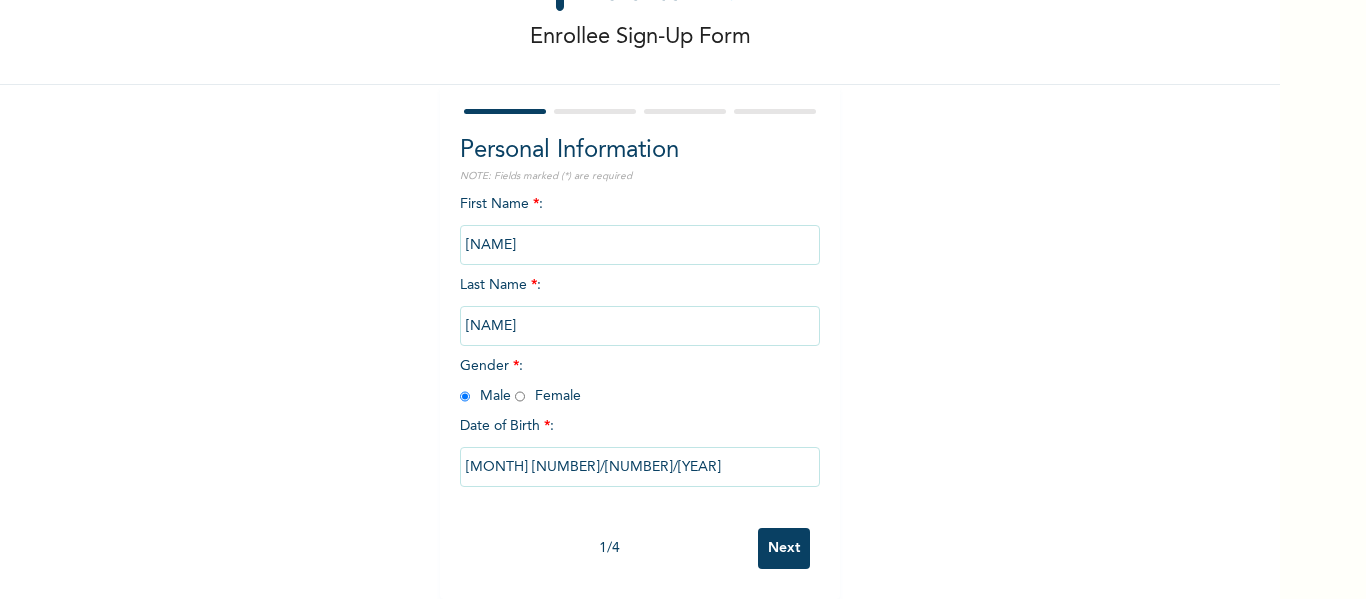 click on "Next" at bounding box center (784, 548) 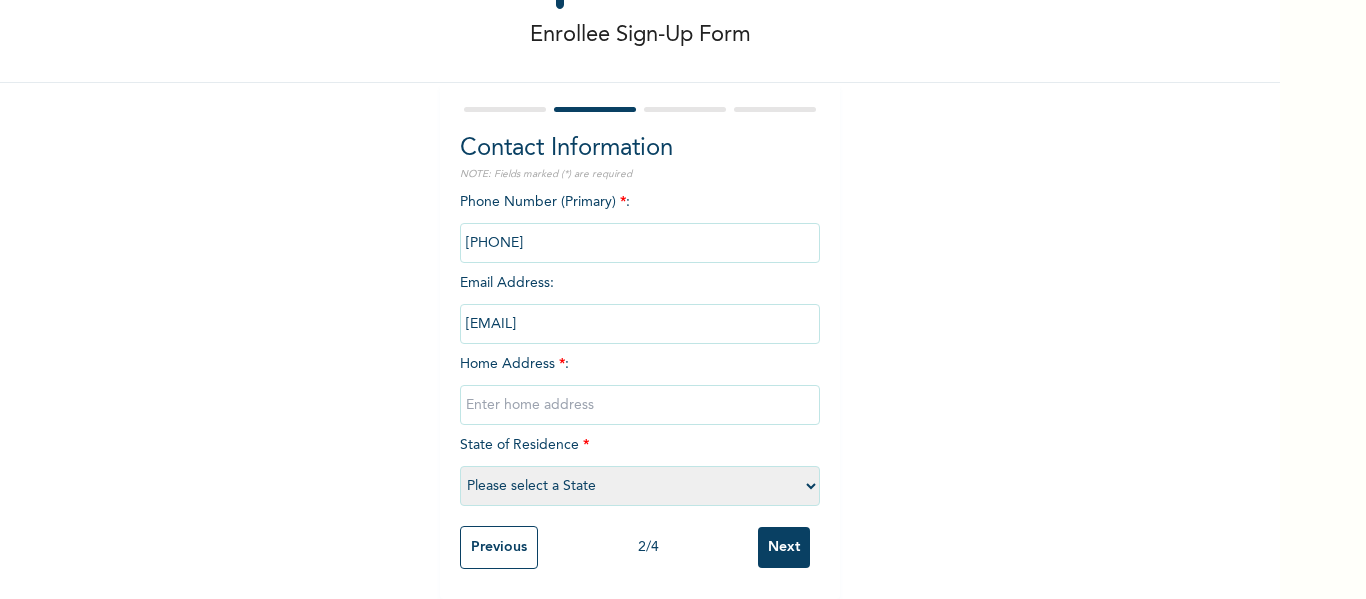 click at bounding box center (640, 405) 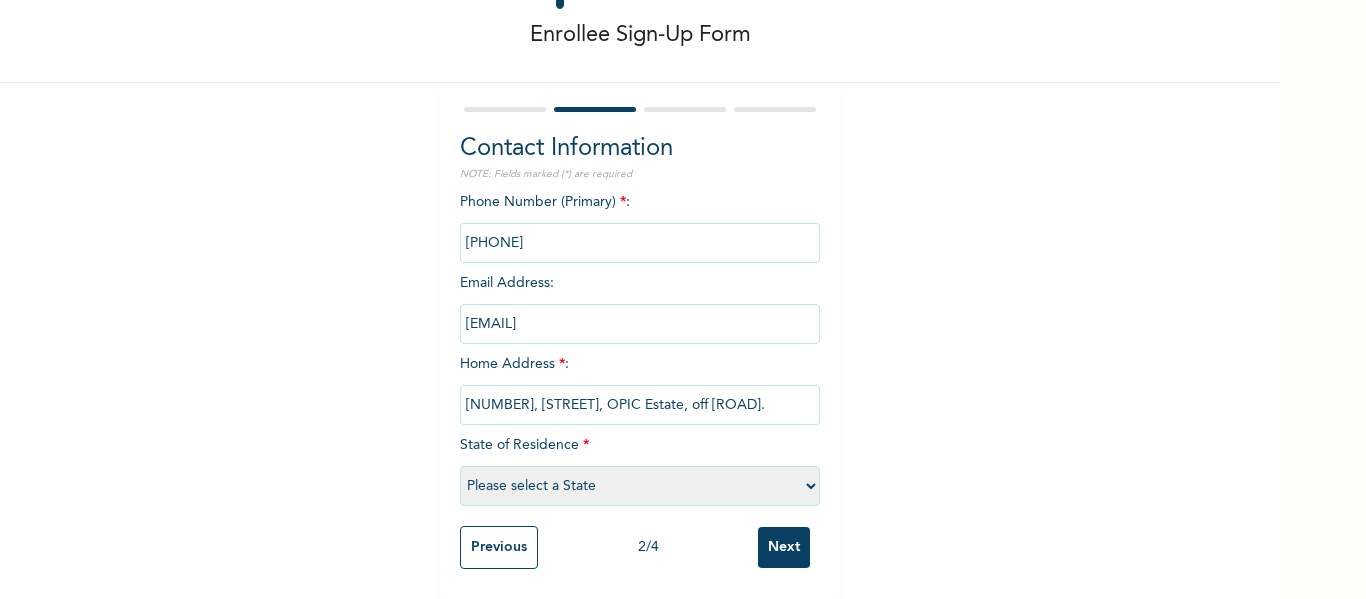 select on "25" 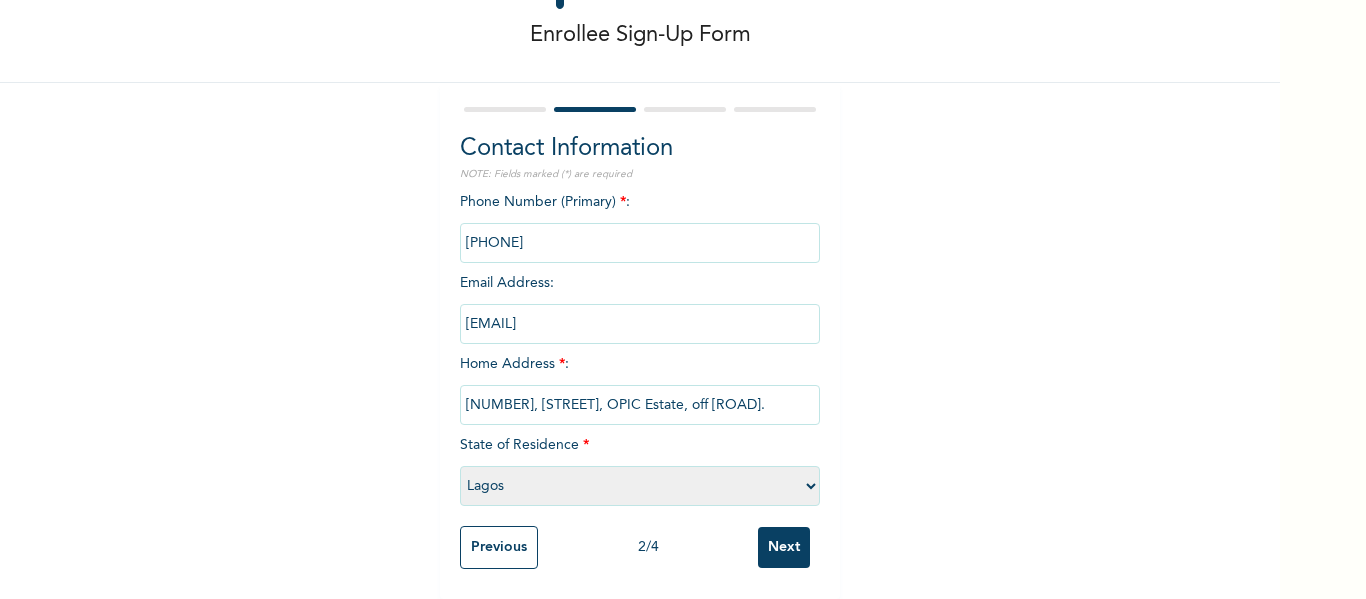 click on "Next" at bounding box center [784, 547] 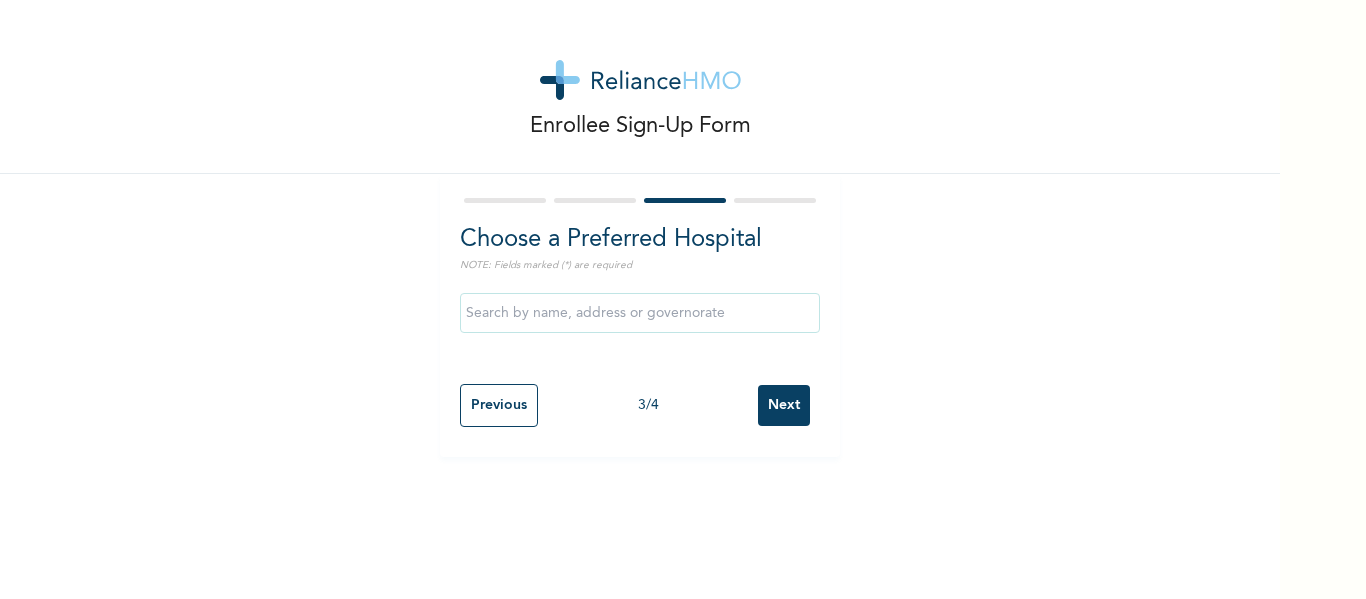 scroll, scrollTop: 0, scrollLeft: 0, axis: both 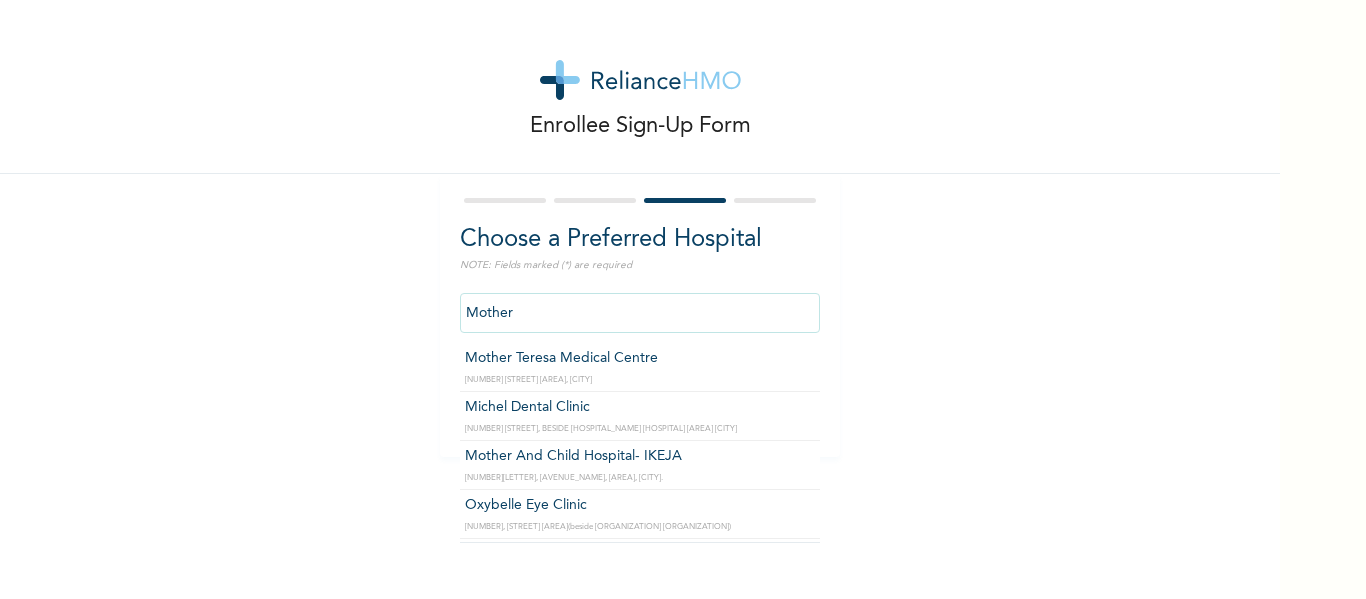 type on "Mother And Child Hospital- IKEJA" 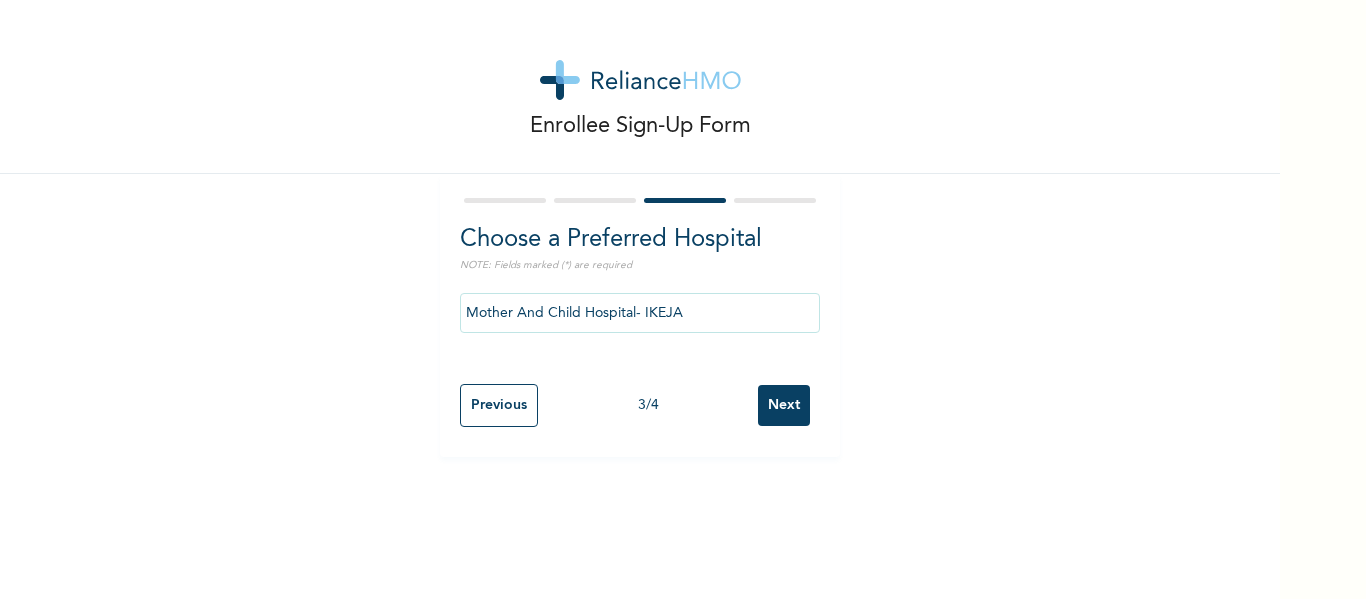 click on "Next" at bounding box center (784, 405) 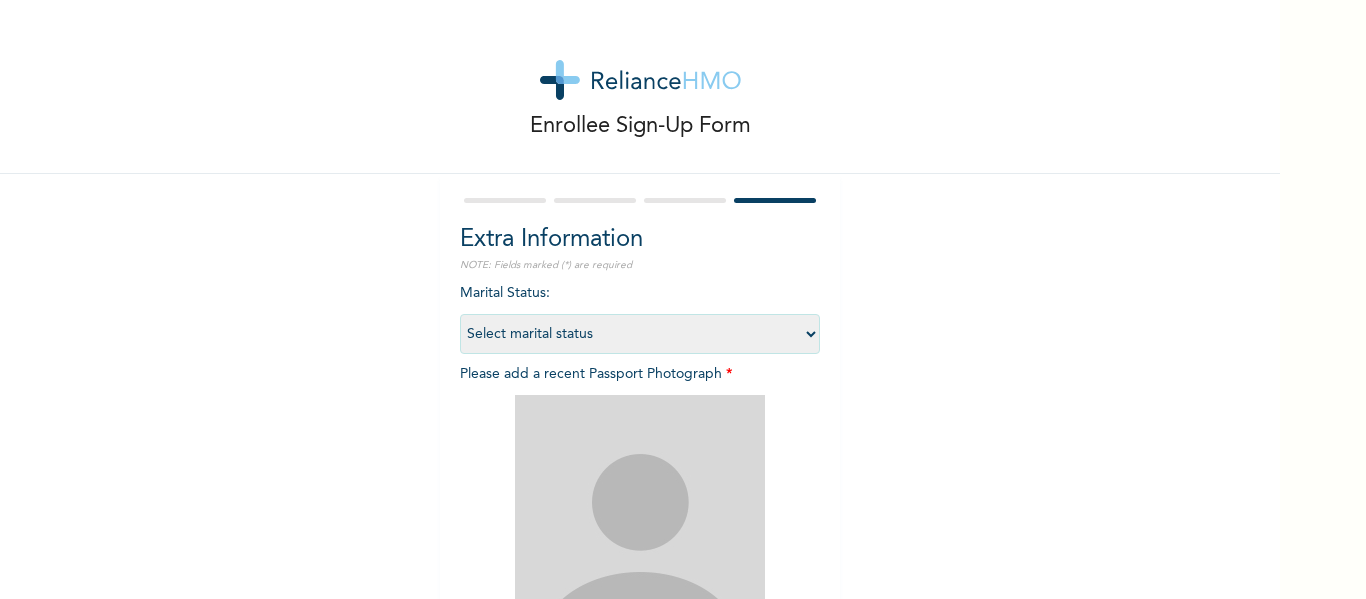 click on "Select marital status Single Married Divorced Widow/Widower" at bounding box center [640, 334] 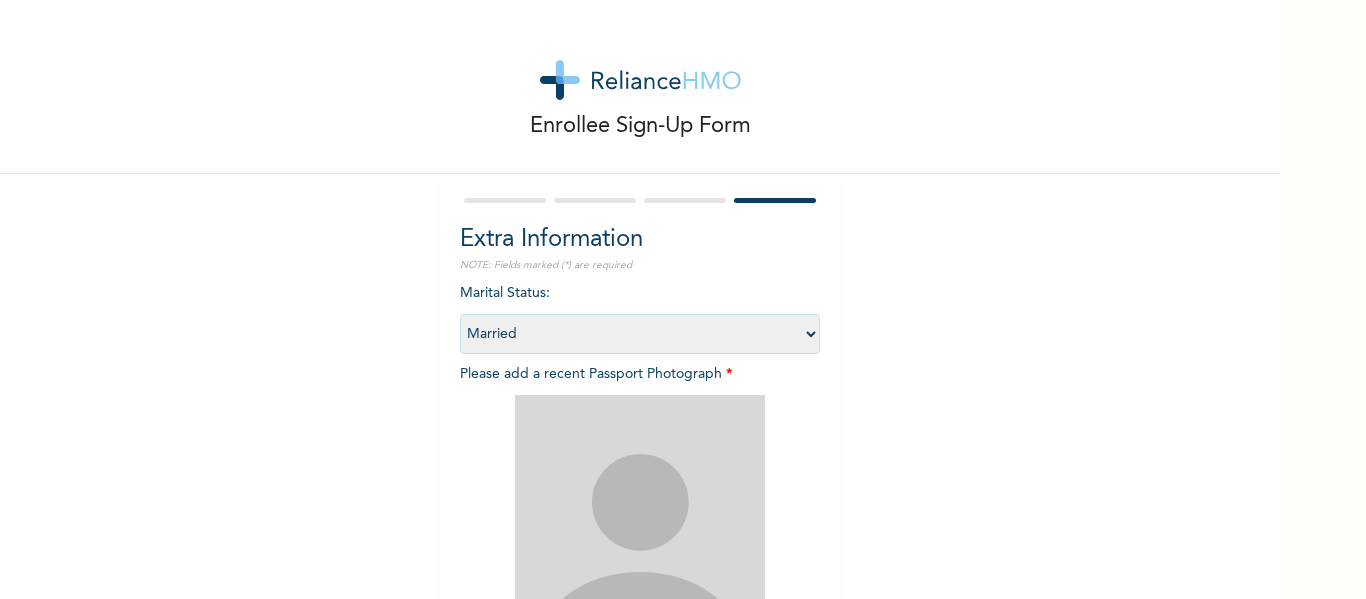 click on "Select marital status Single Married Divorced Widow/Widower" at bounding box center (640, 334) 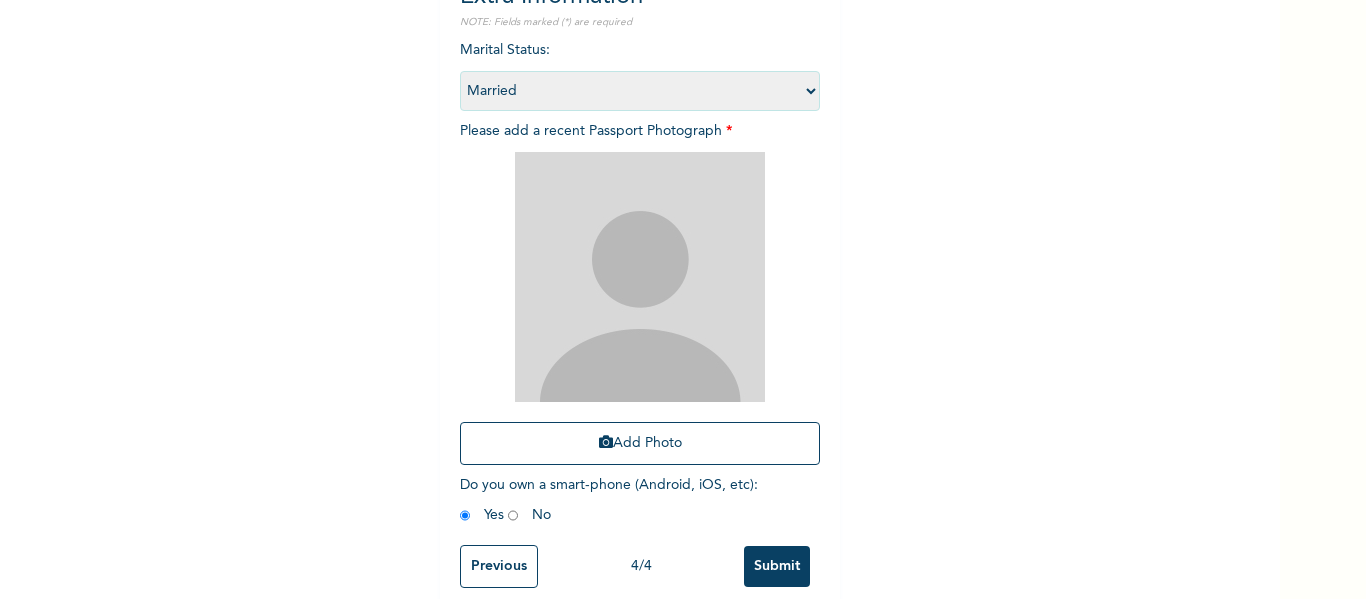 scroll, scrollTop: 277, scrollLeft: 0, axis: vertical 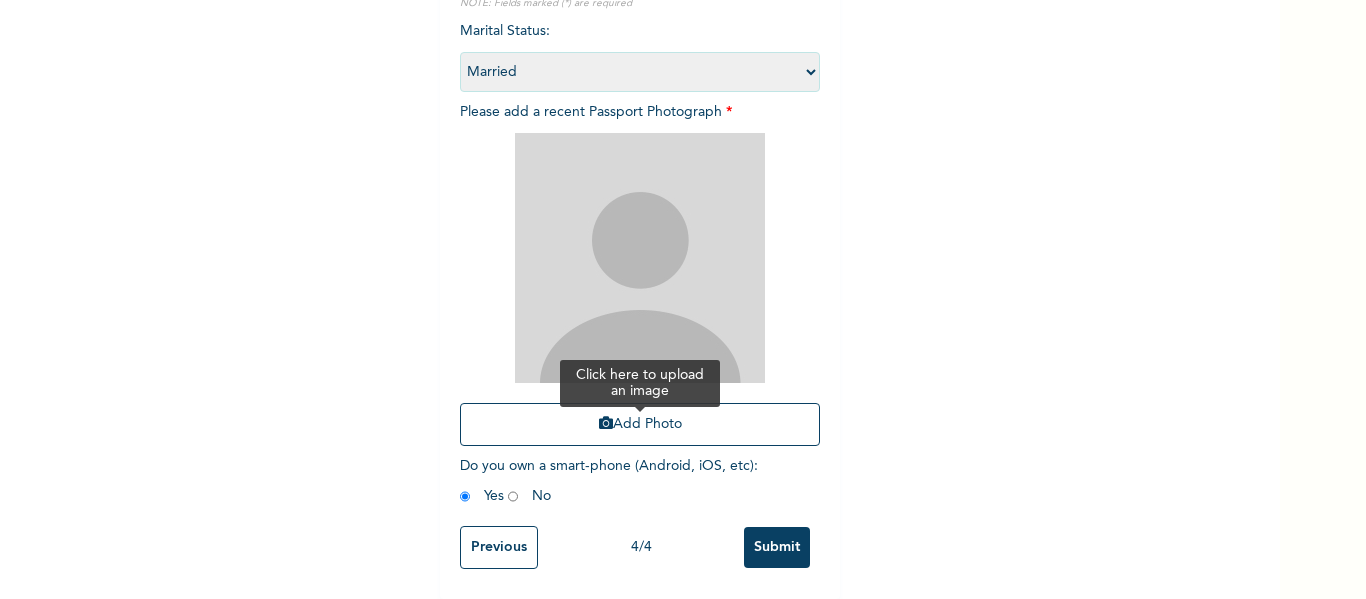 click on "Add Photo" at bounding box center (640, 424) 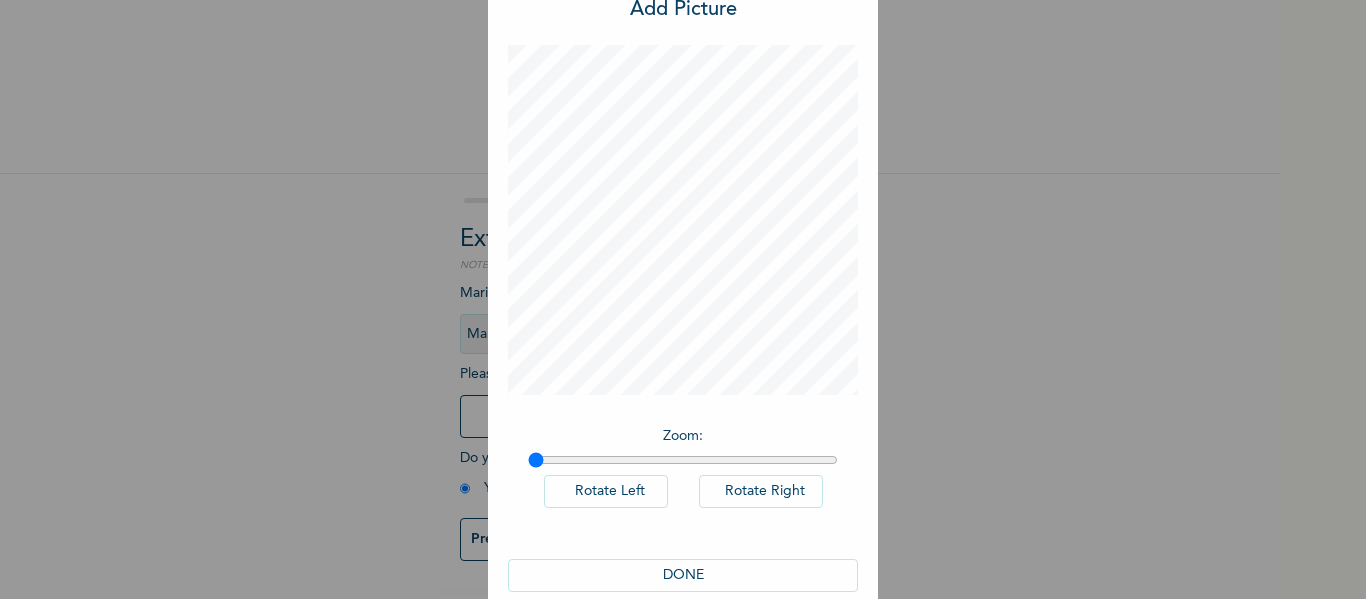 scroll, scrollTop: 99, scrollLeft: 0, axis: vertical 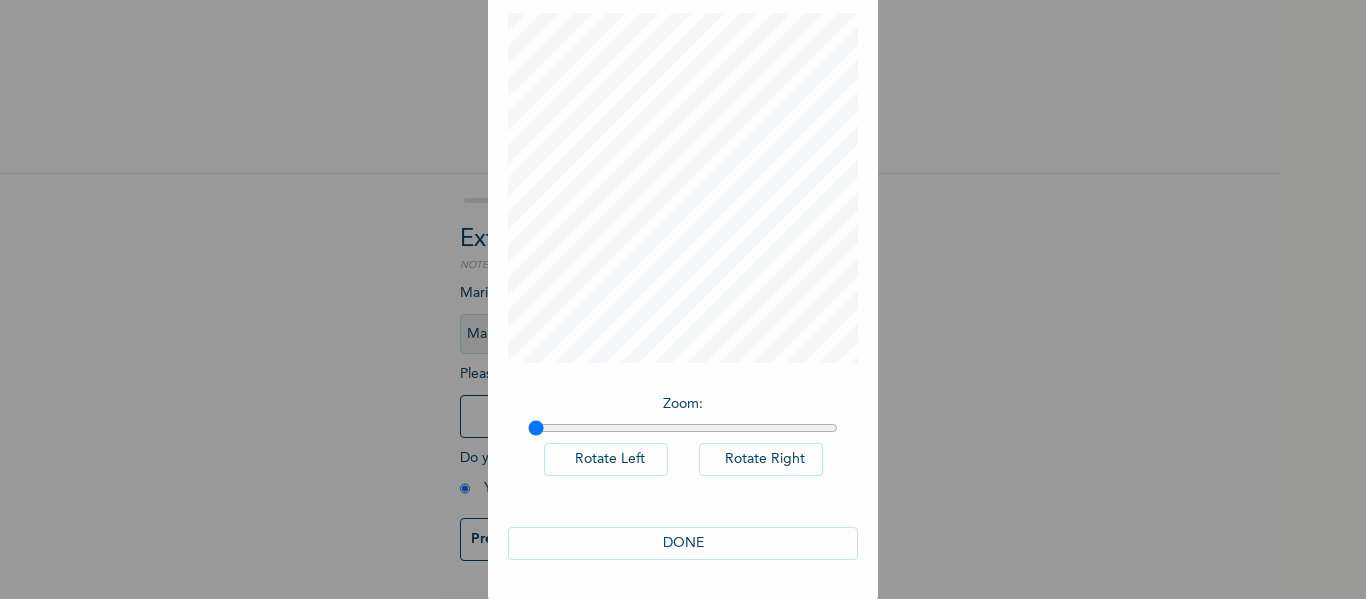click on "DONE" at bounding box center (683, 543) 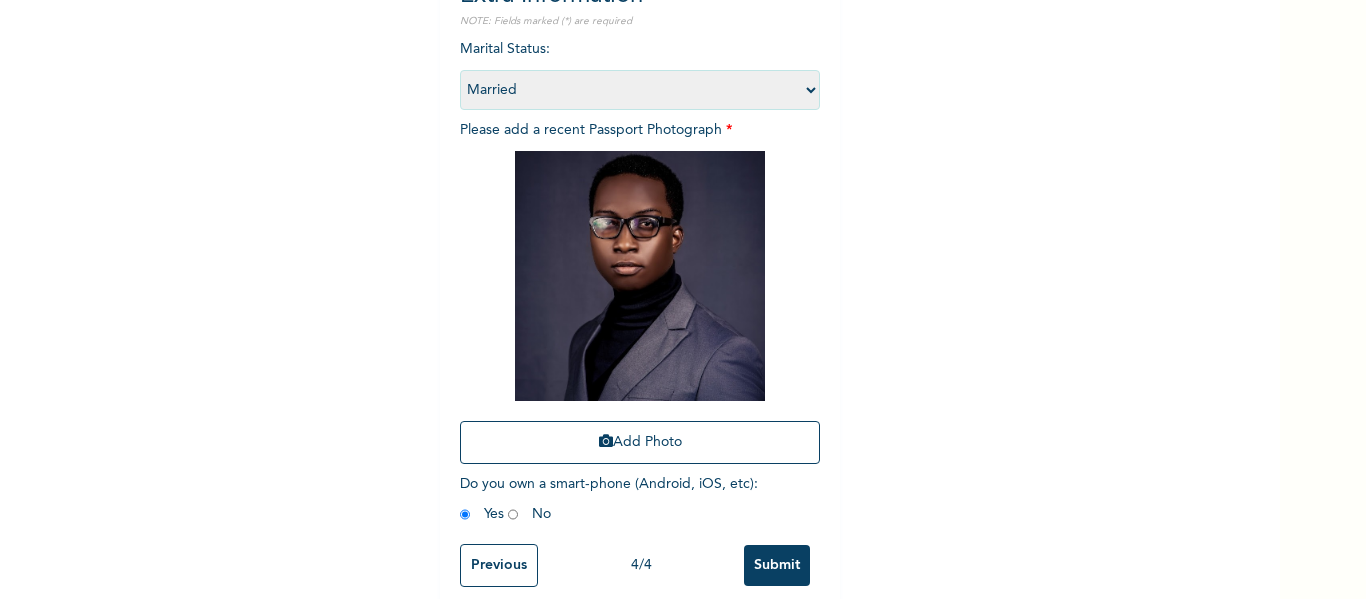 scroll, scrollTop: 277, scrollLeft: 0, axis: vertical 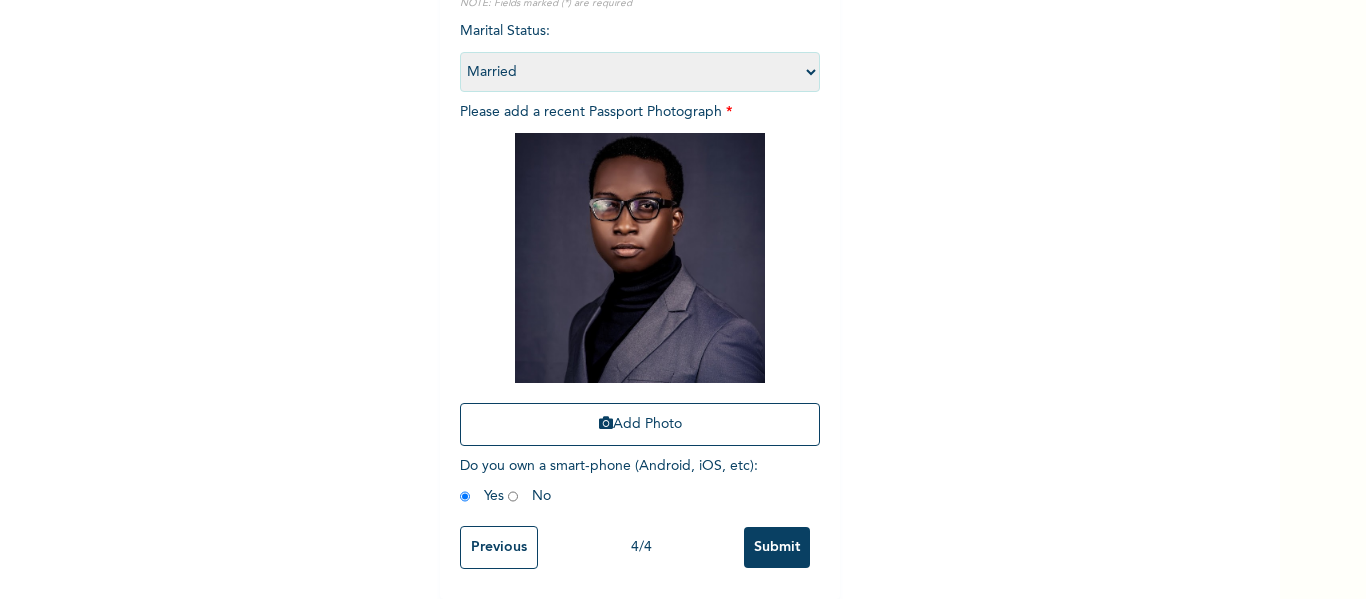 click on "Submit" at bounding box center (777, 547) 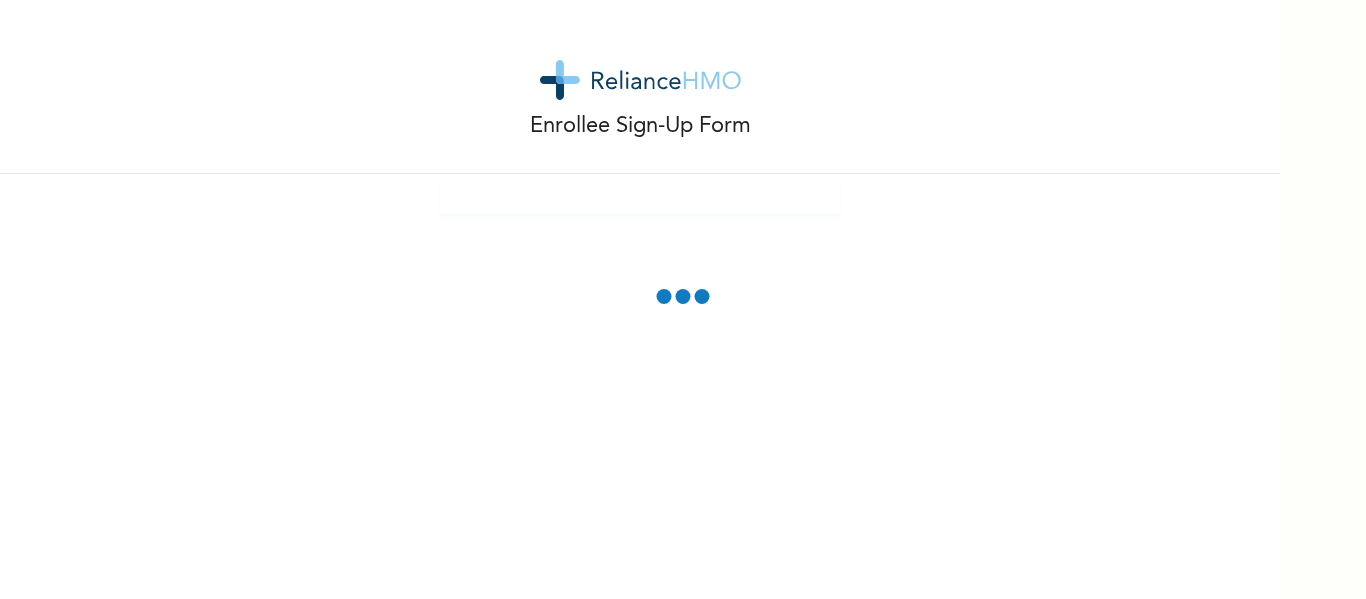 scroll, scrollTop: 0, scrollLeft: 0, axis: both 